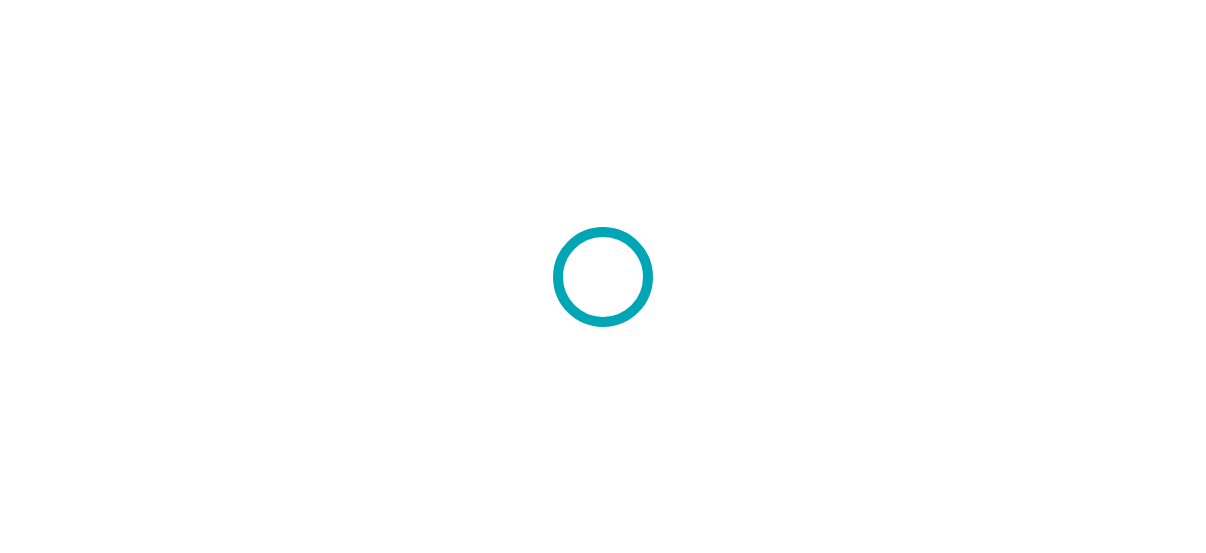scroll, scrollTop: 0, scrollLeft: 0, axis: both 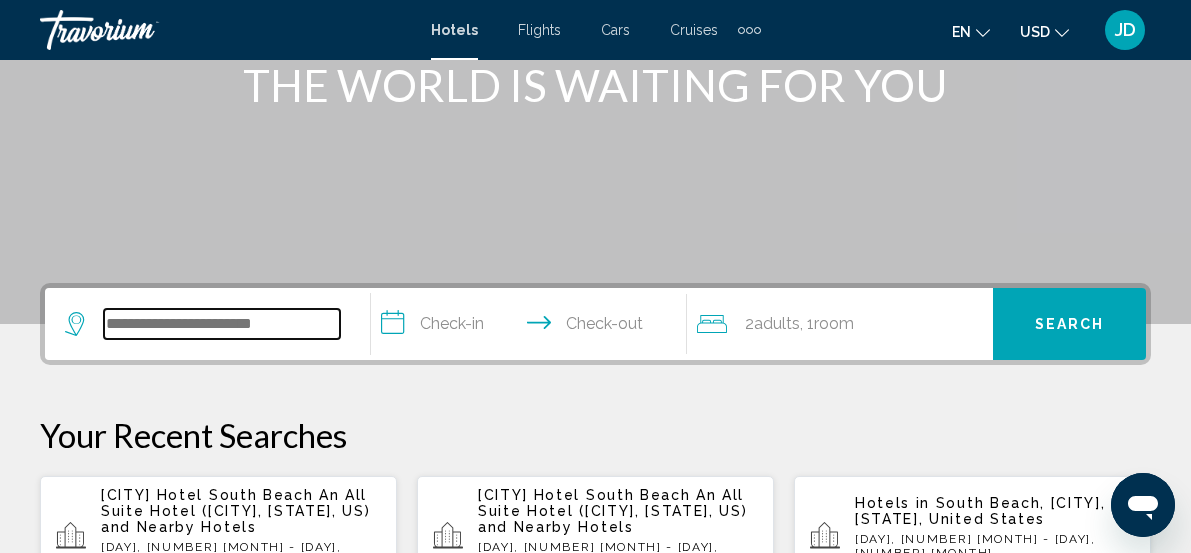 click at bounding box center (222, 324) 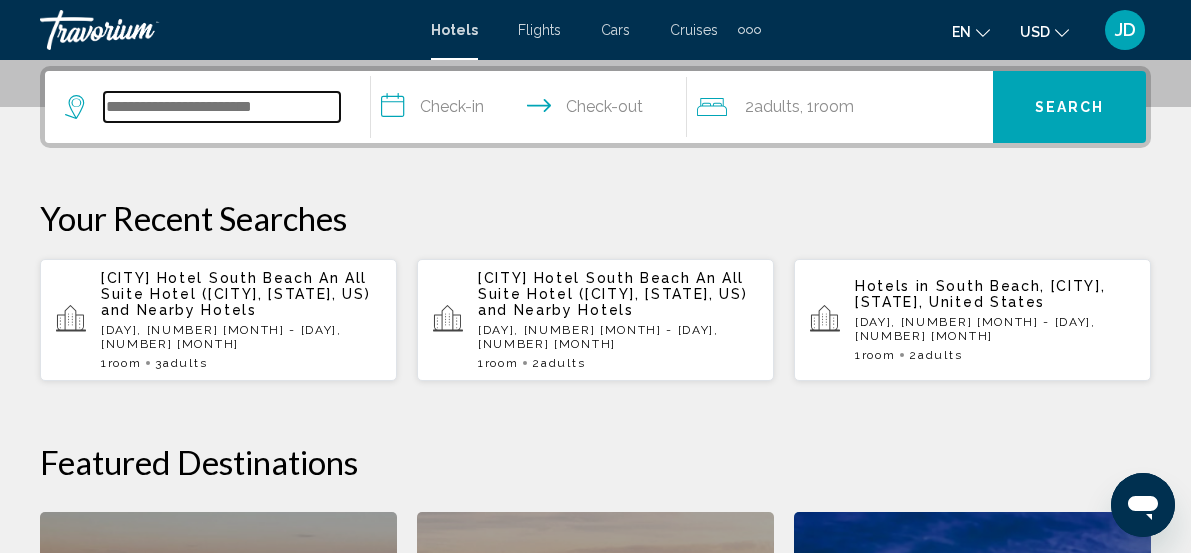 scroll, scrollTop: 494, scrollLeft: 0, axis: vertical 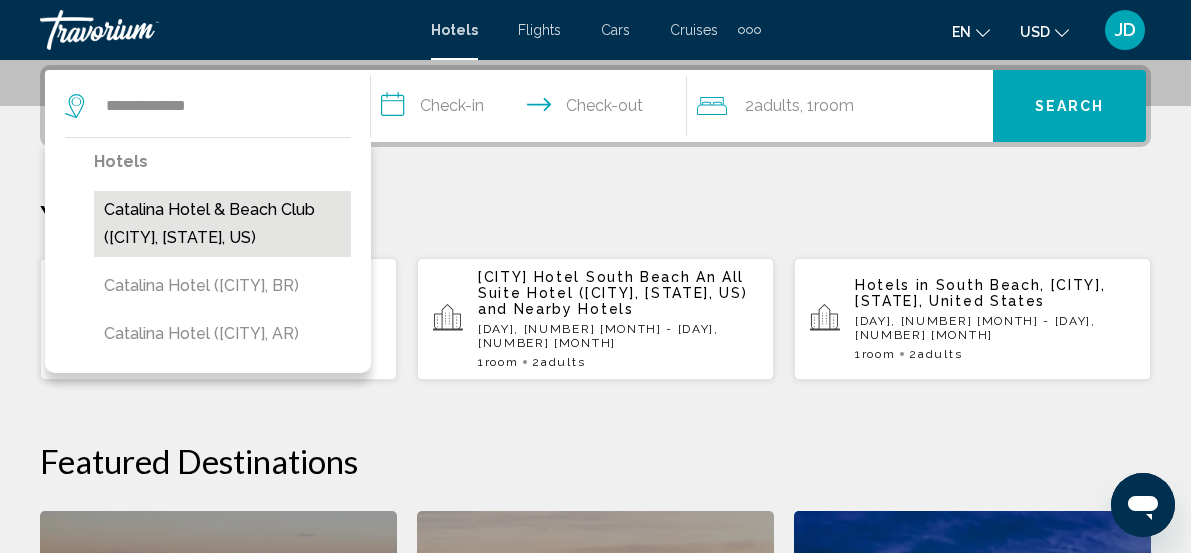 click on "Catalina Hotel & Beach Club ([CITY], [STATE], US)" at bounding box center [222, 224] 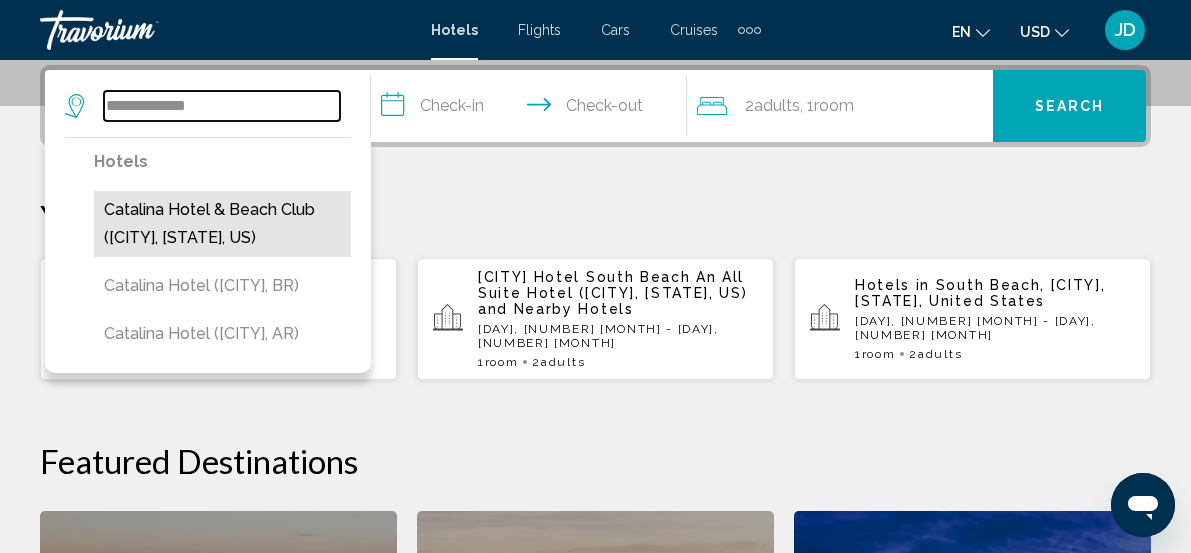 type on "**********" 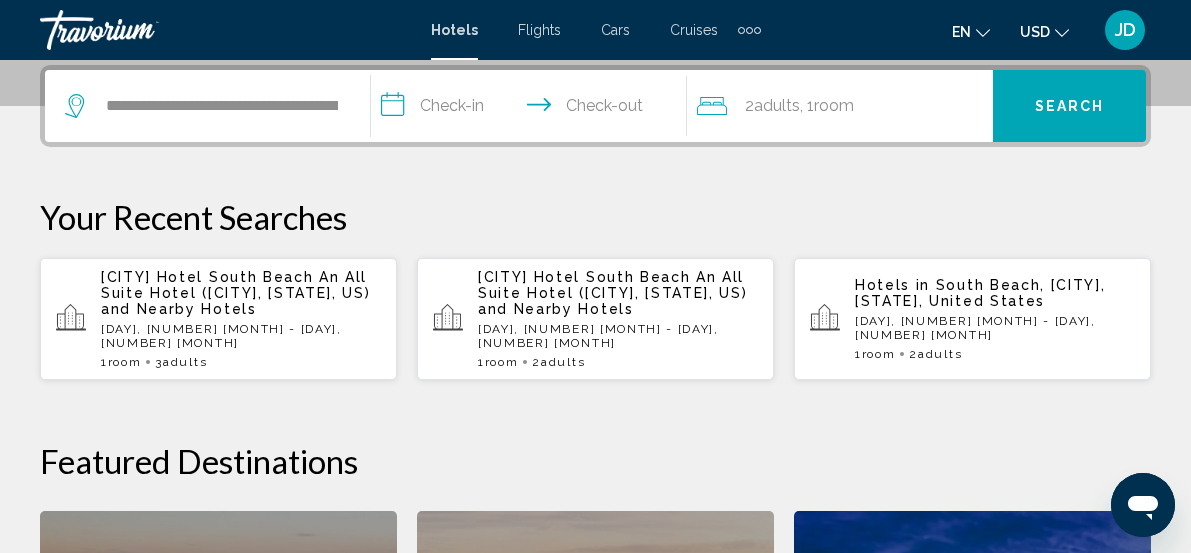 click on "**********" at bounding box center [533, 109] 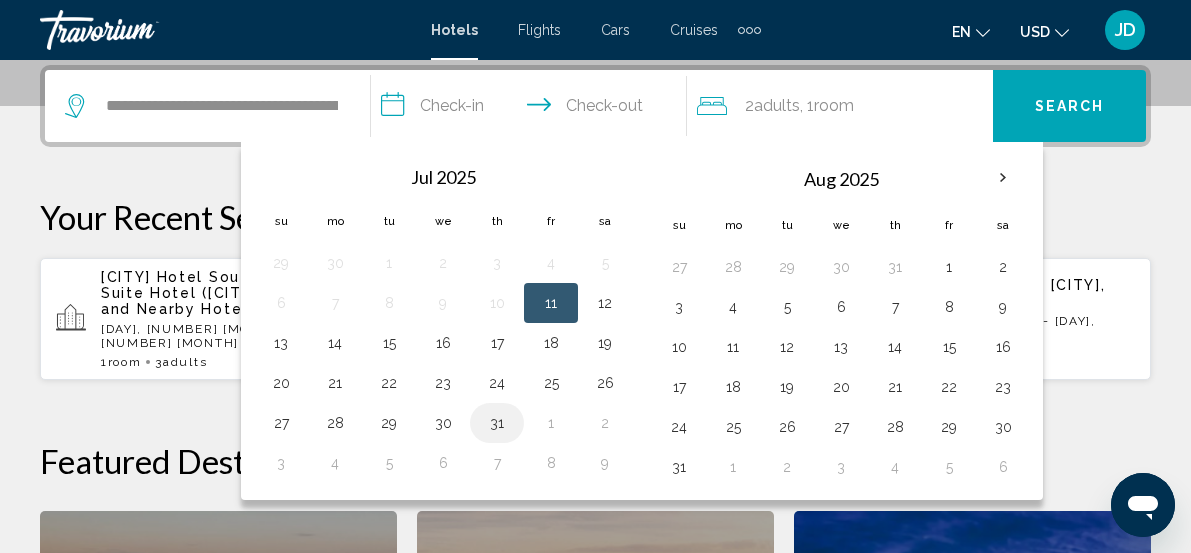 click on "31" at bounding box center [497, 423] 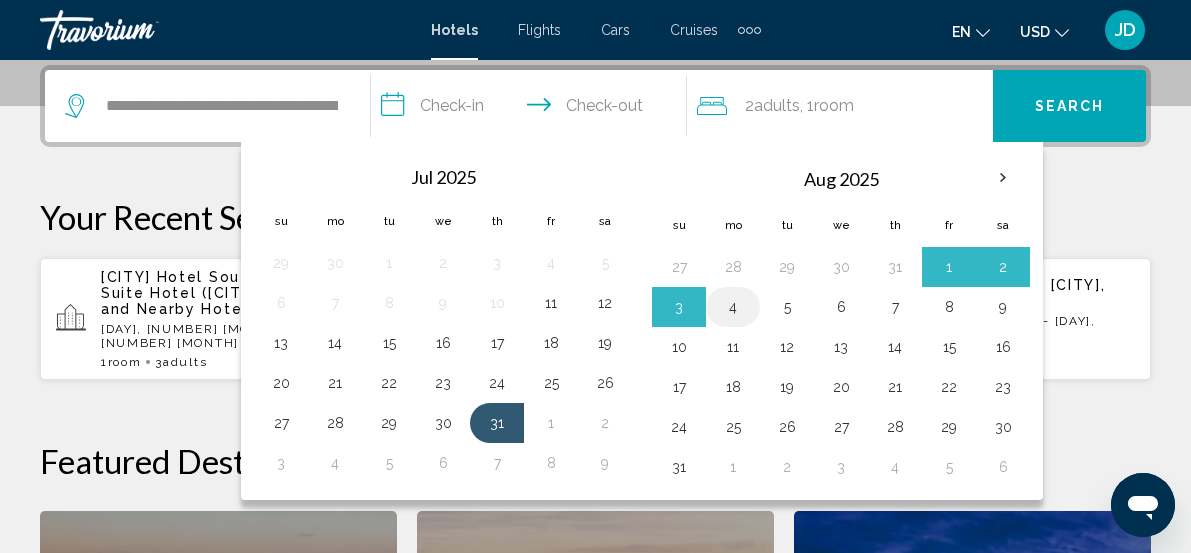 click on "4" at bounding box center (733, 307) 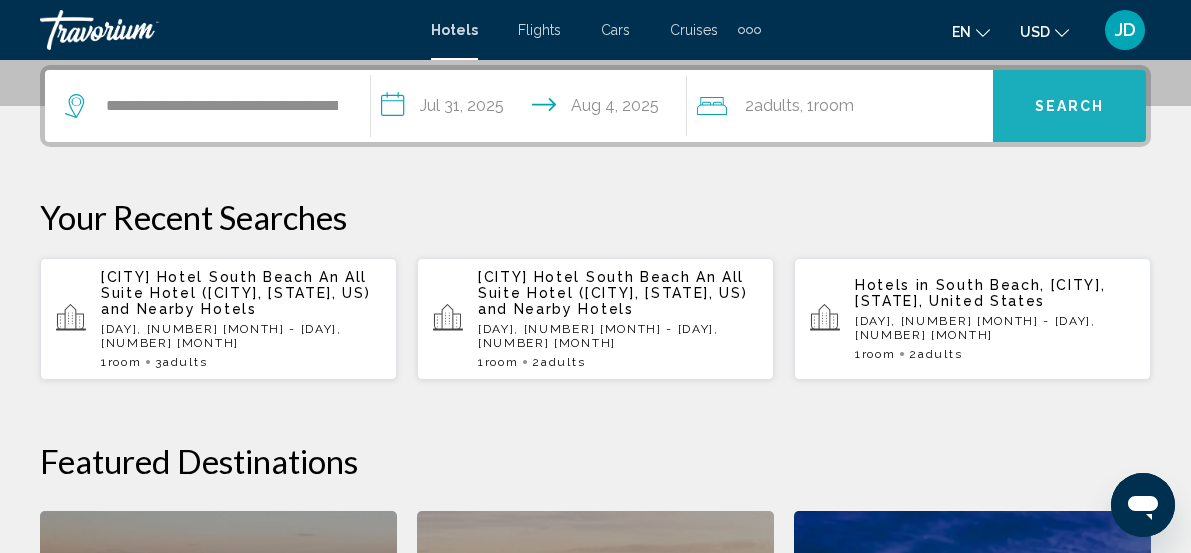 click on "Search" at bounding box center [1070, 107] 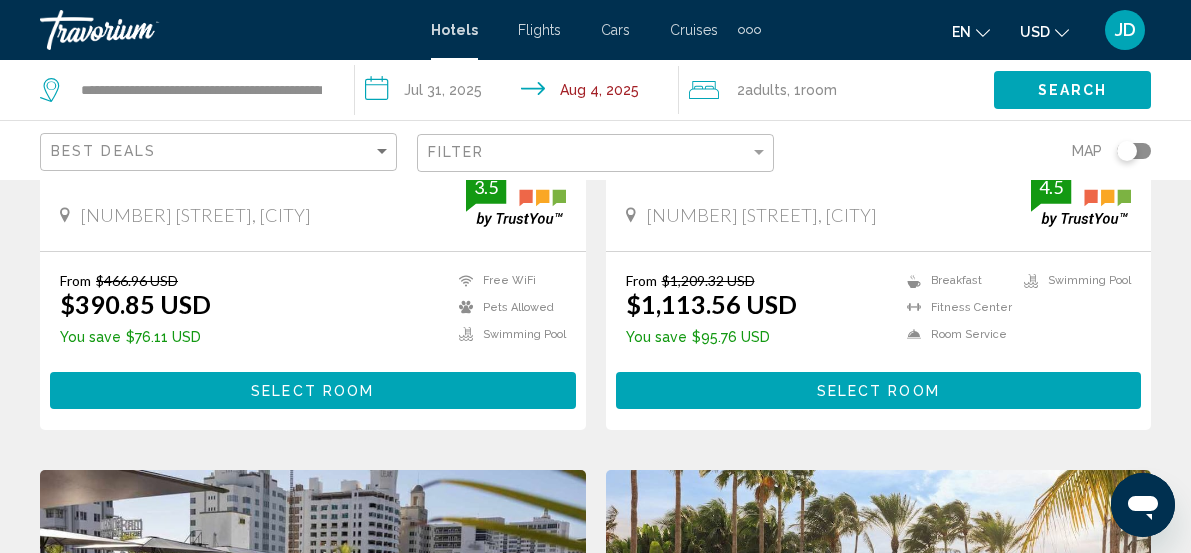 scroll, scrollTop: 0, scrollLeft: 0, axis: both 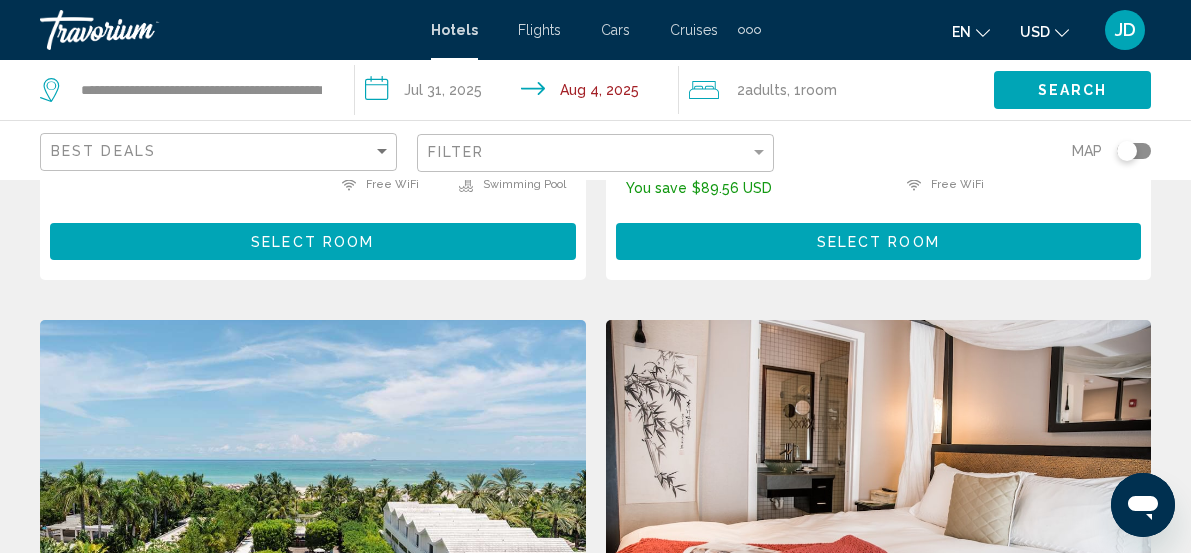 click on "Select Room" at bounding box center [313, 1699] 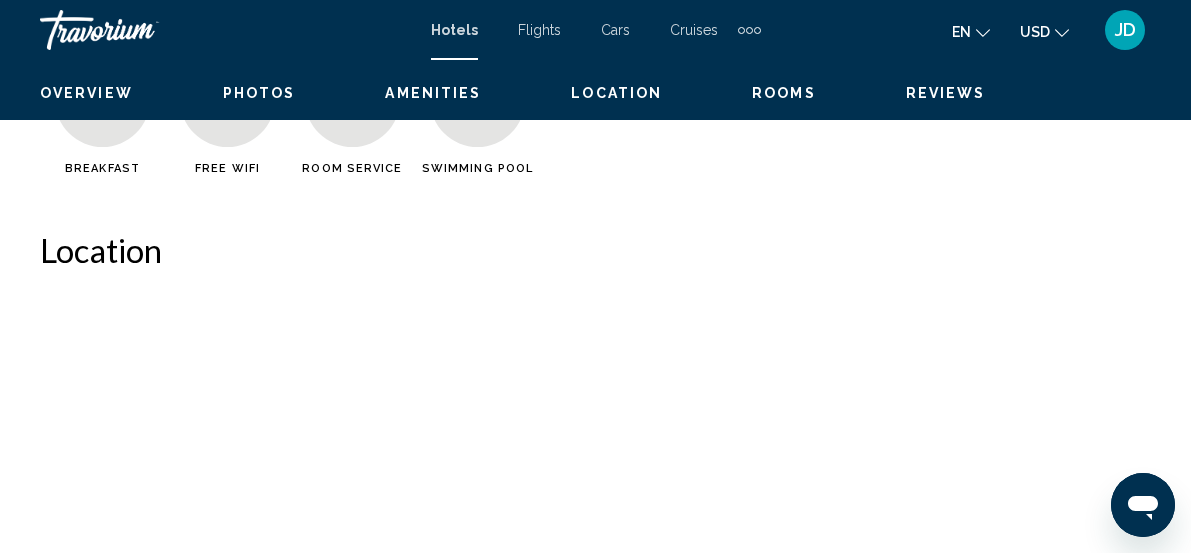 scroll, scrollTop: 259, scrollLeft: 0, axis: vertical 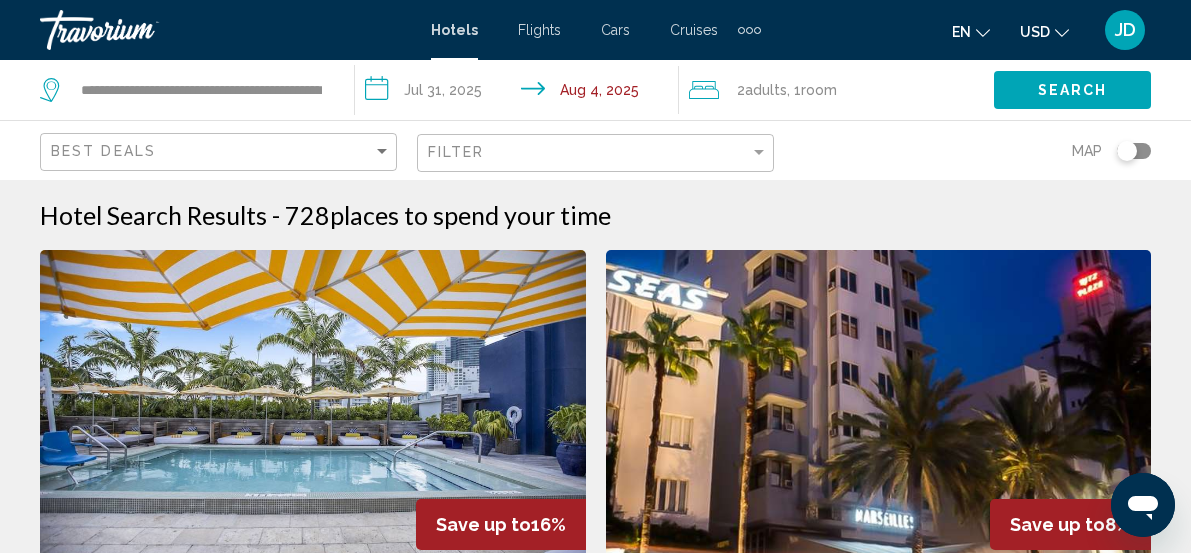 click at bounding box center (313, 410) 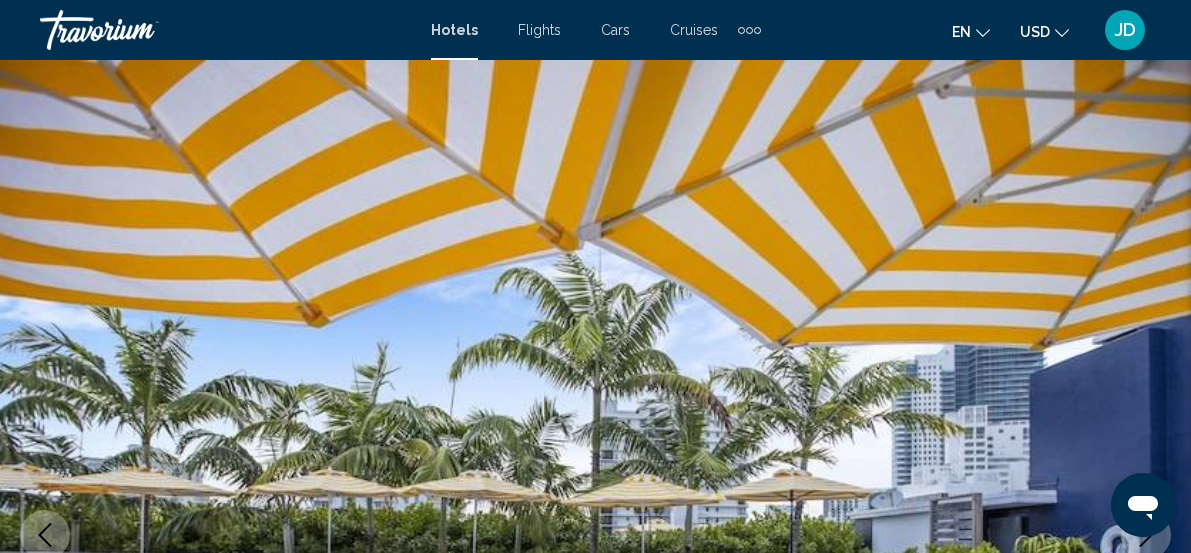 scroll, scrollTop: 259, scrollLeft: 0, axis: vertical 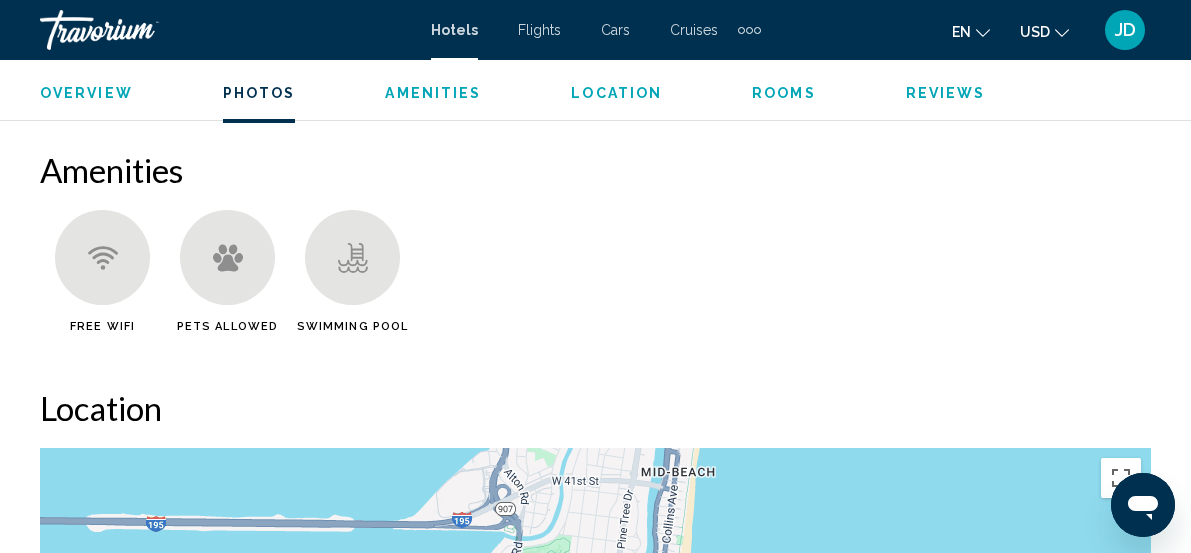 click on "Amenities" at bounding box center [595, 170] 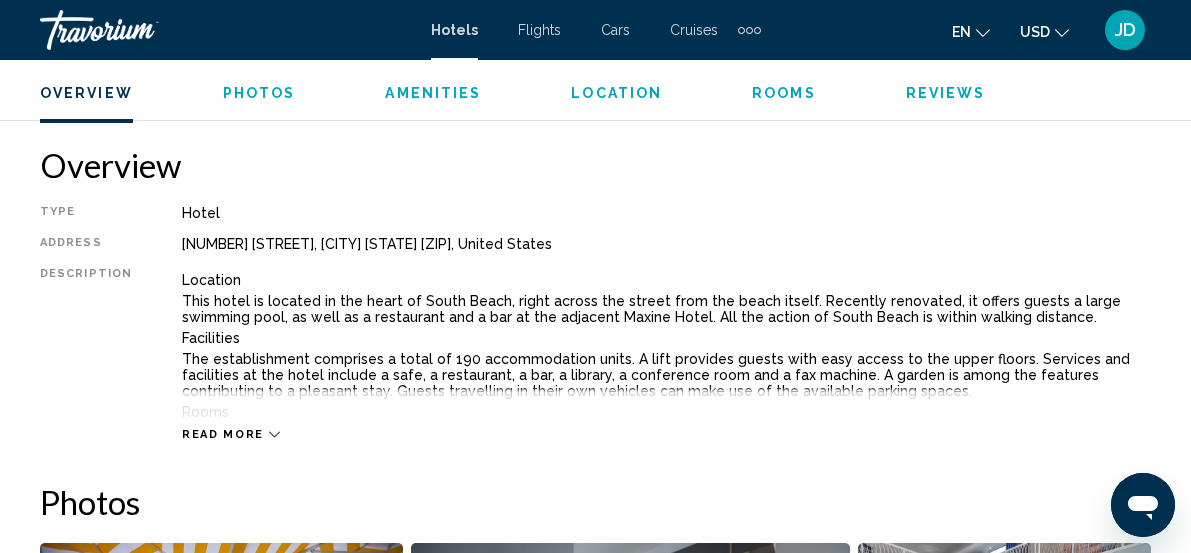 scroll, scrollTop: 994, scrollLeft: 0, axis: vertical 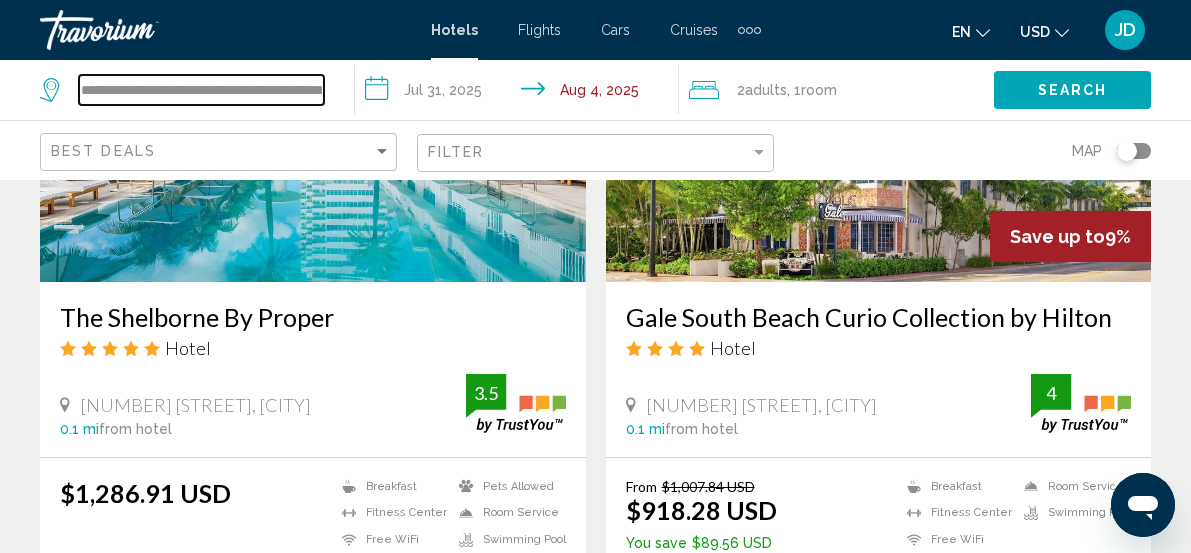 click on "**********" at bounding box center (201, 90) 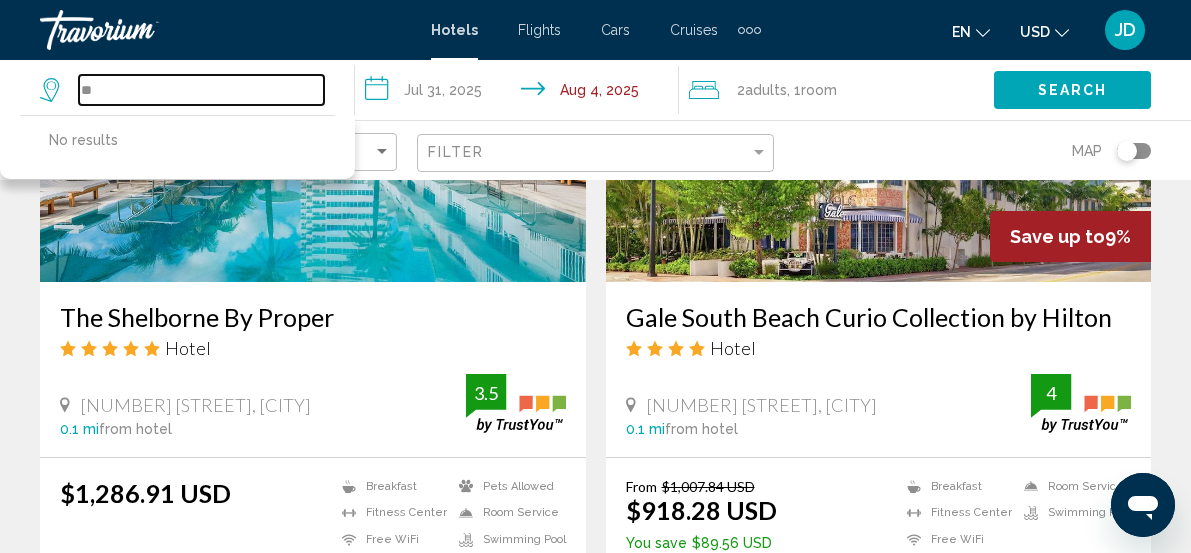 type on "*" 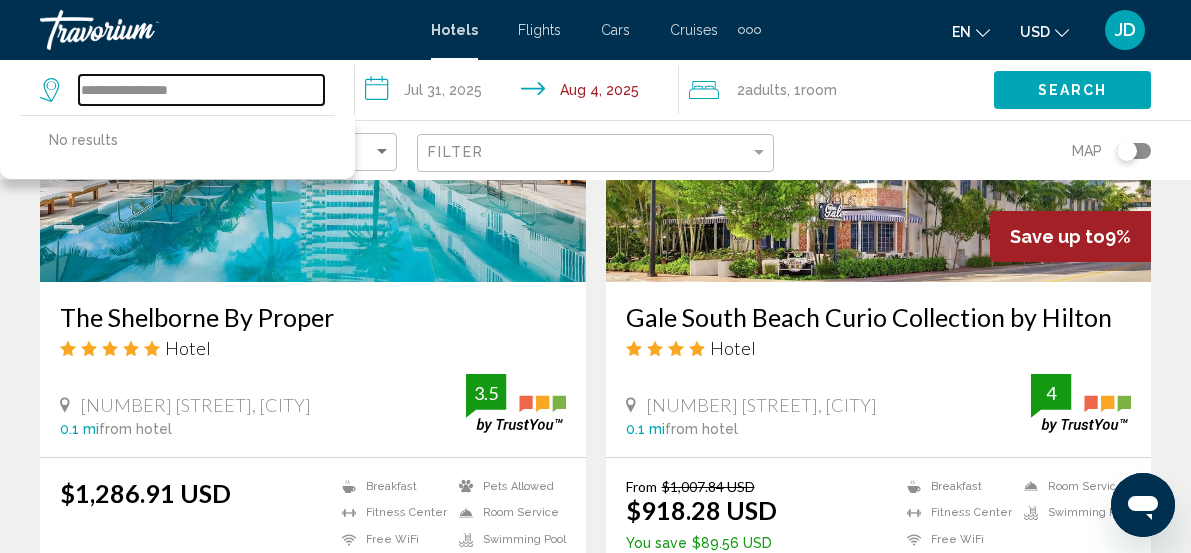 click on "**********" at bounding box center [201, 90] 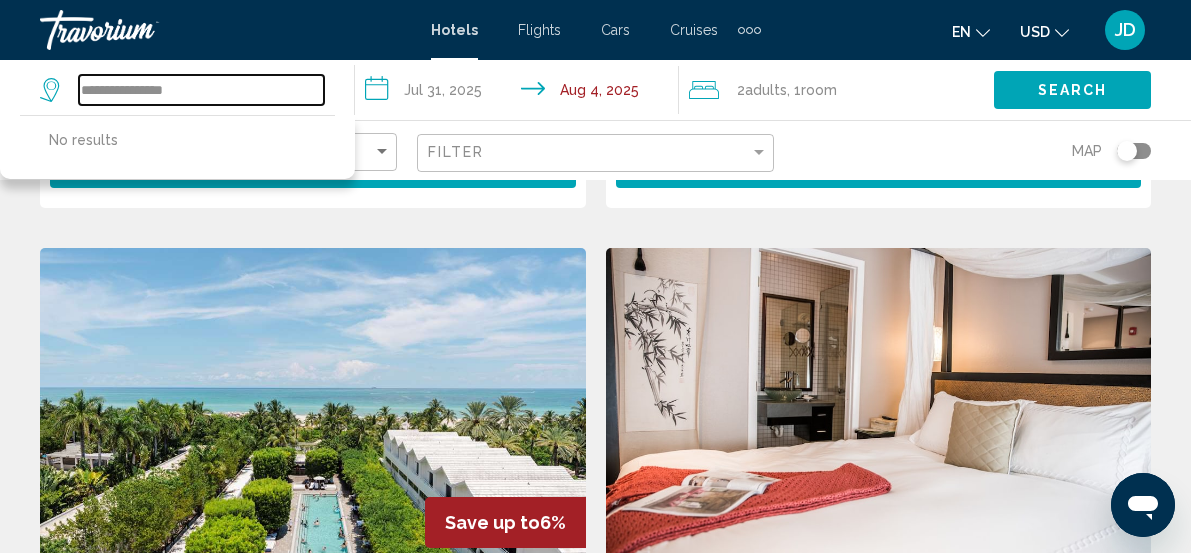 scroll, scrollTop: 1745, scrollLeft: 0, axis: vertical 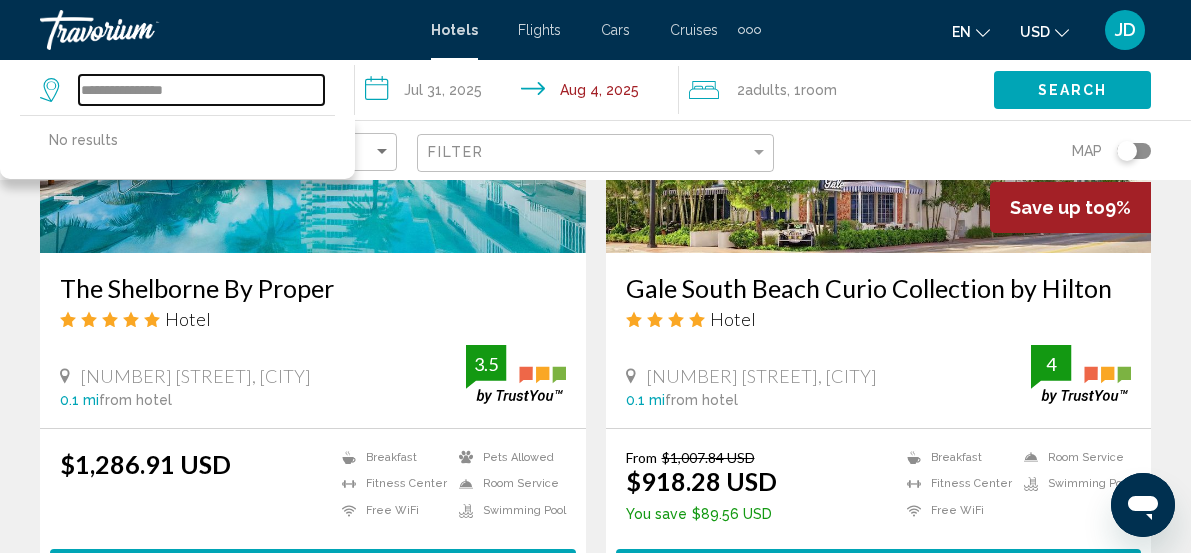 drag, startPoint x: 240, startPoint y: 85, endPoint x: 55, endPoint y: 89, distance: 185.04324 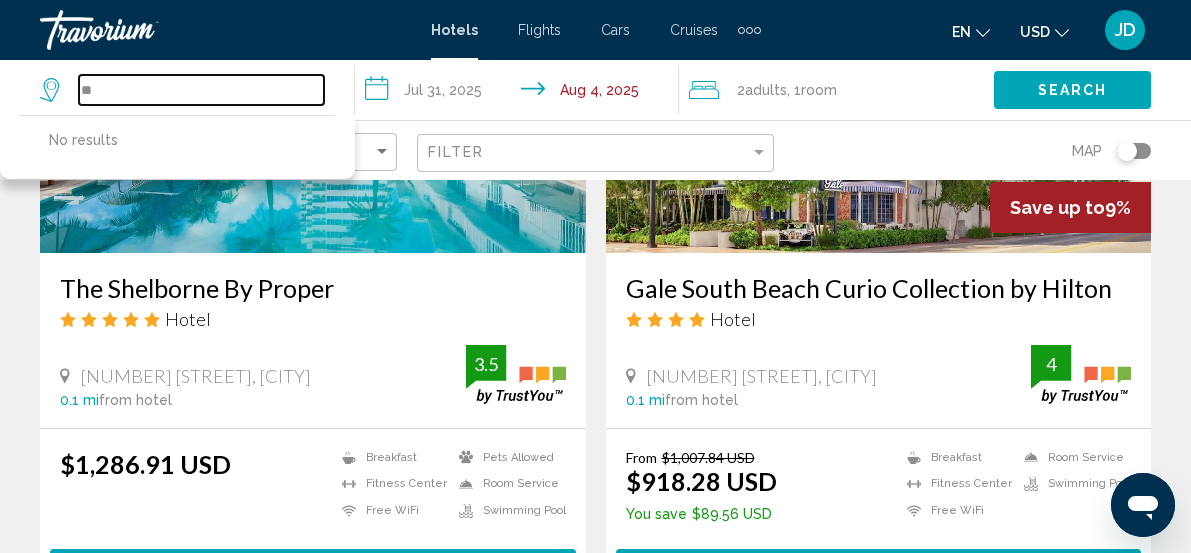 type on "*" 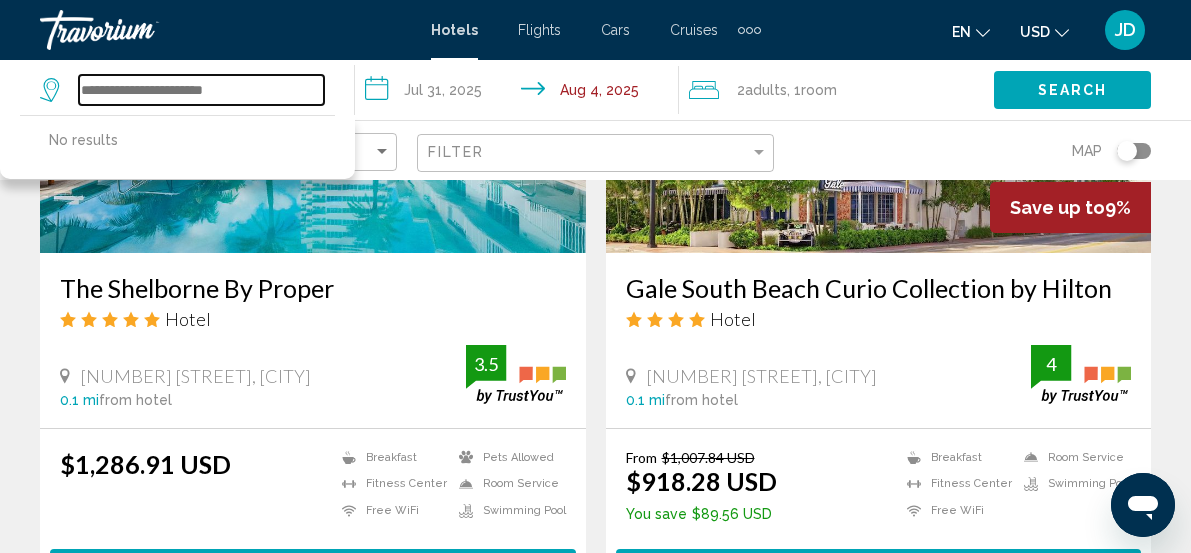 type on "*" 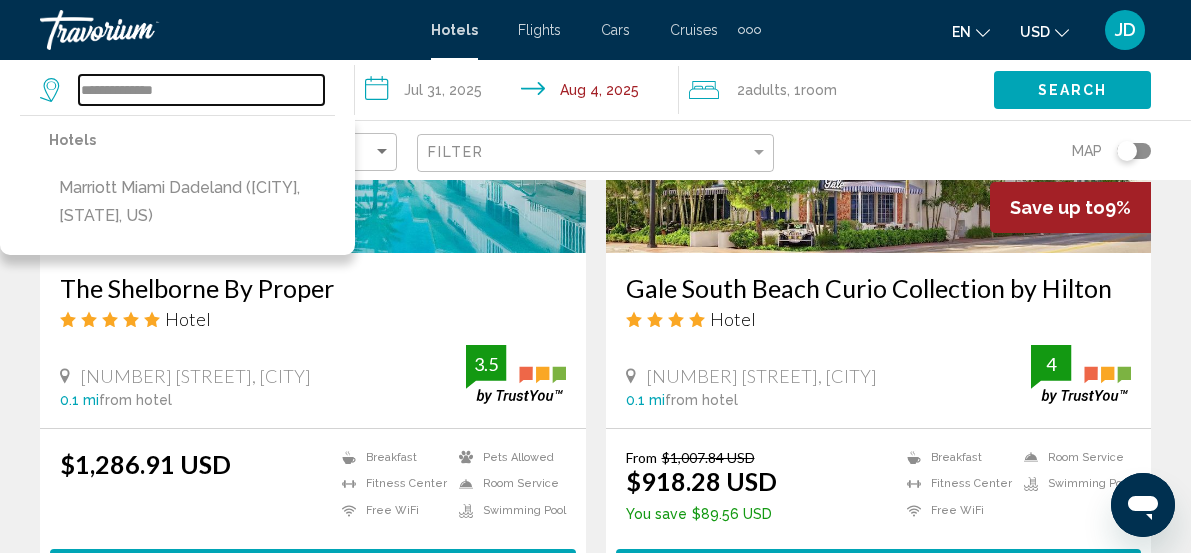 click on "**********" at bounding box center (201, 90) 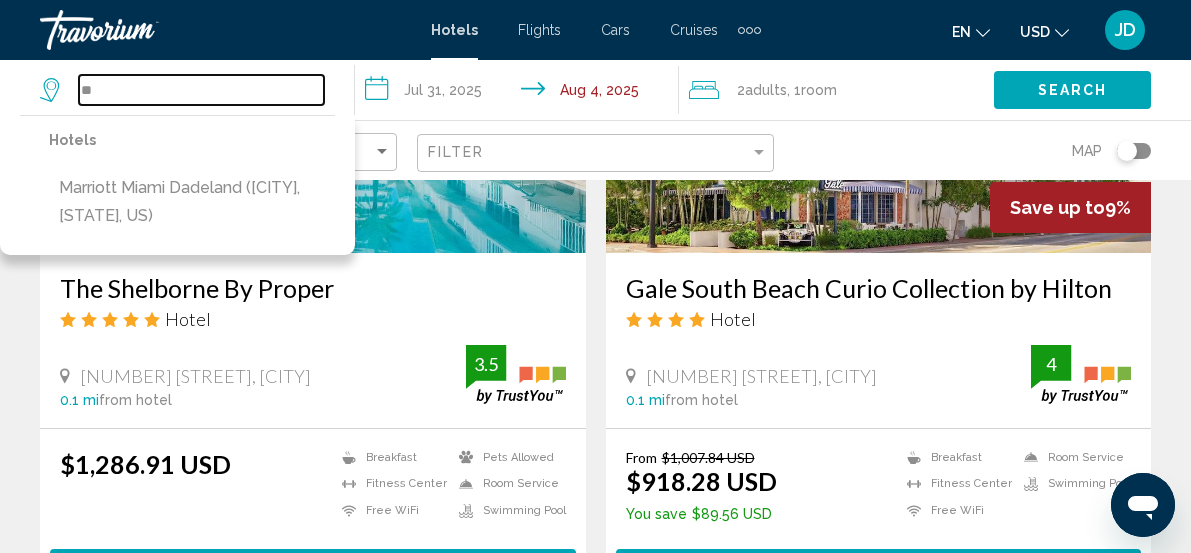 type on "*" 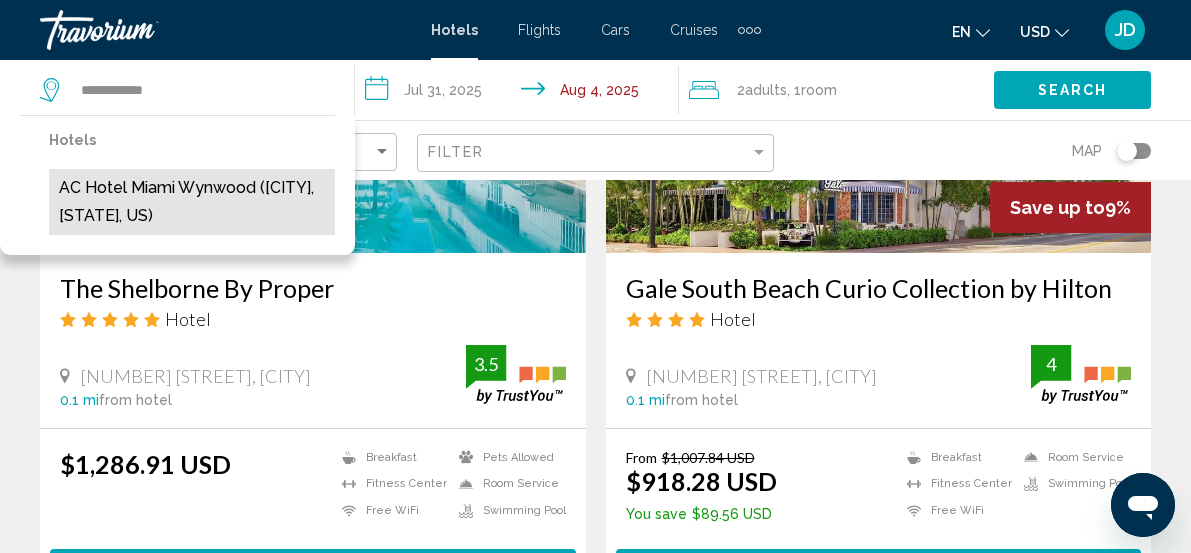 click on "AC Hotel Miami Wynwood ([CITY], [STATE], US)" at bounding box center [192, 202] 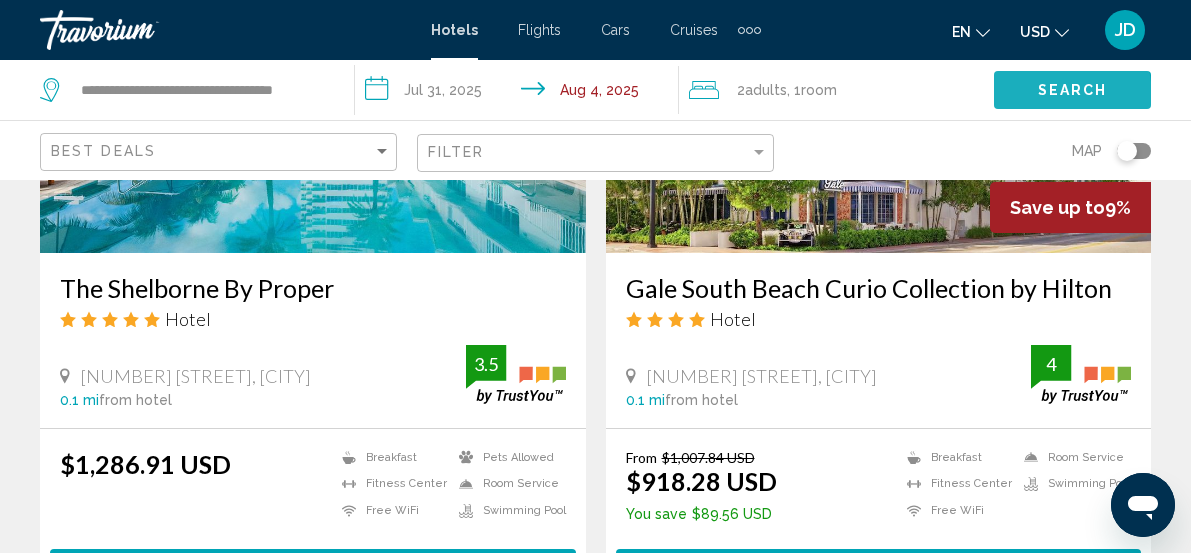 click on "Search" 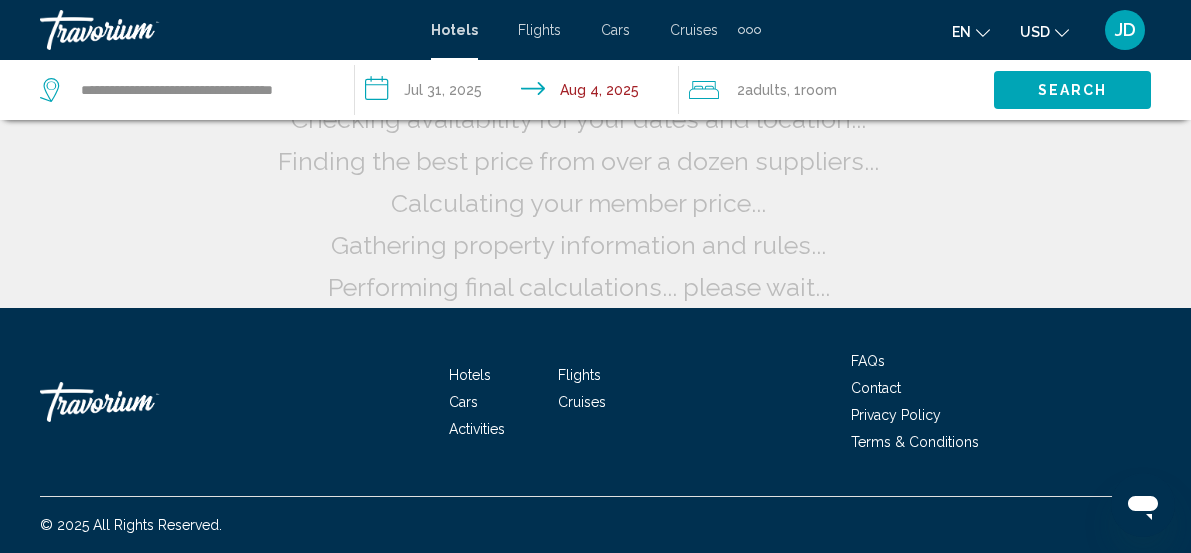 scroll, scrollTop: 104, scrollLeft: 0, axis: vertical 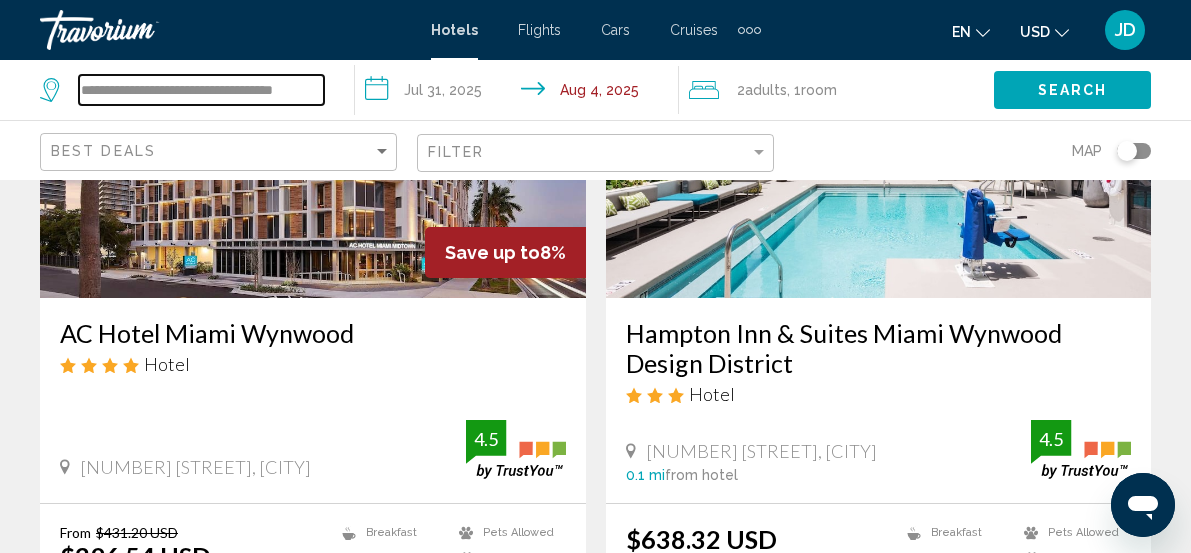 click on "**********" at bounding box center (201, 90) 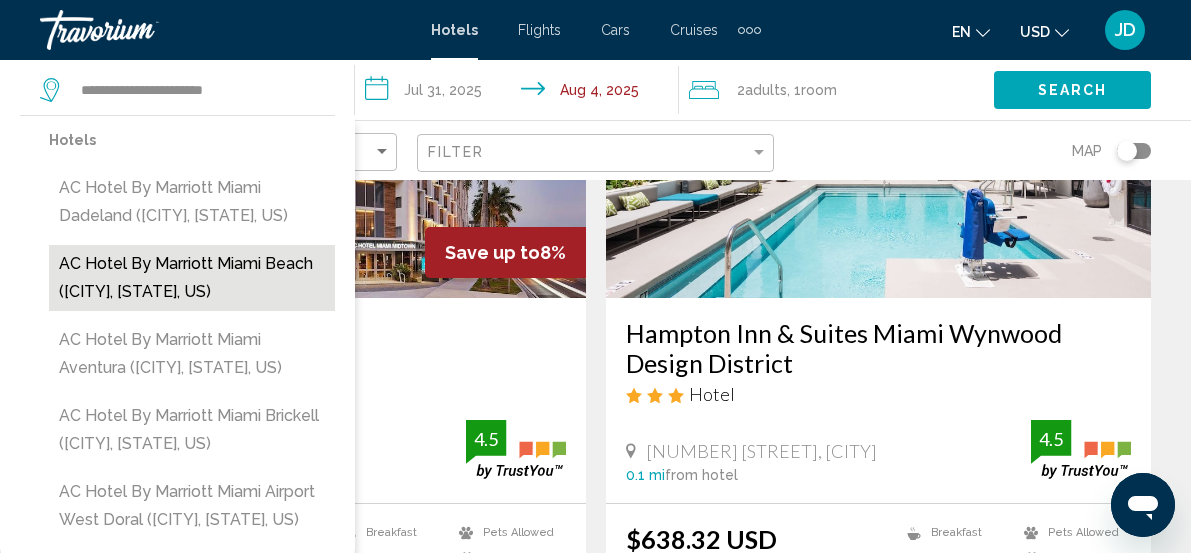 click on "AC Hotel by Marriott Miami Beach ([CITY], [STATE], US)" at bounding box center [192, 278] 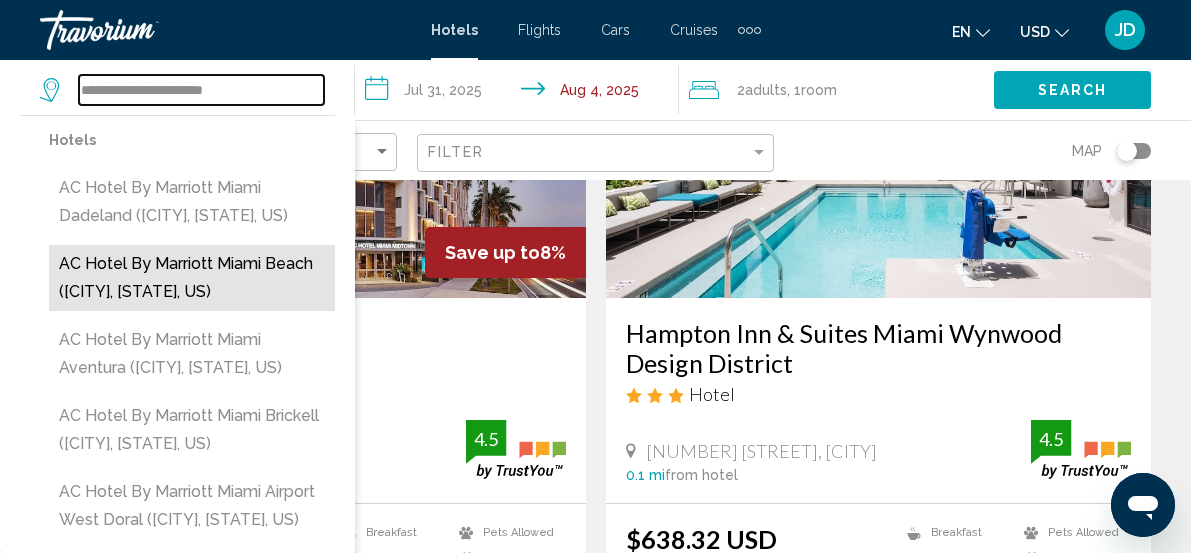type on "**********" 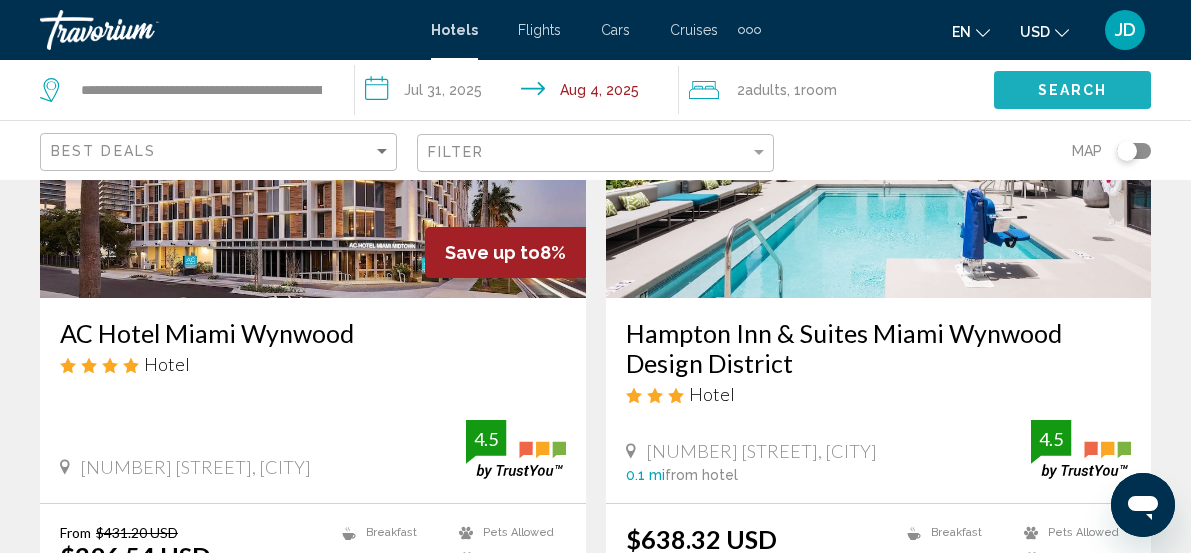 click on "Search" 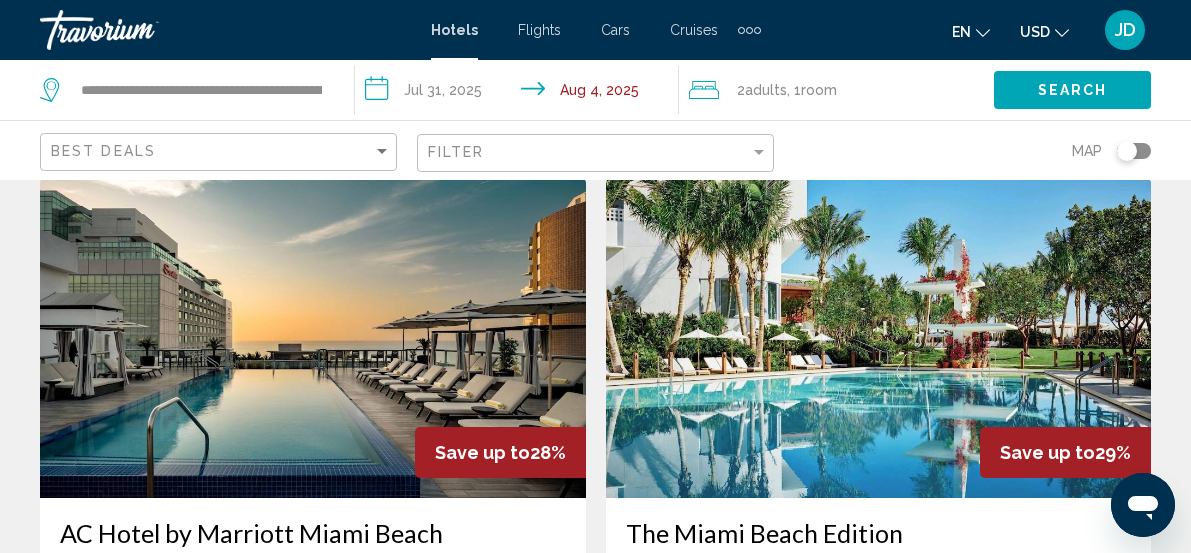 scroll, scrollTop: 272, scrollLeft: 0, axis: vertical 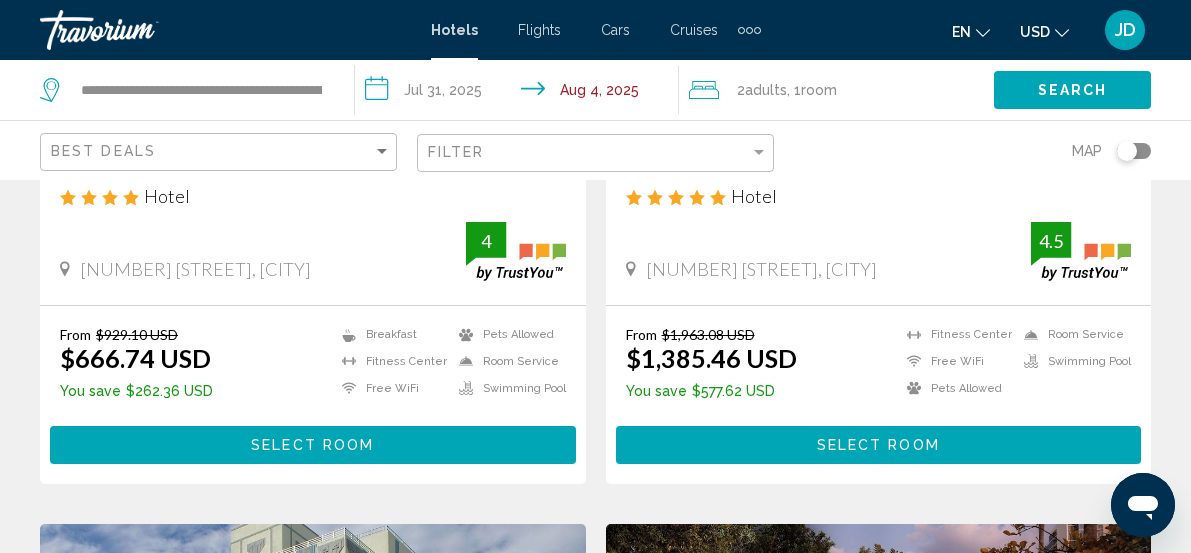 drag, startPoint x: 1195, startPoint y: 57, endPoint x: 794, endPoint y: 171, distance: 416.88968 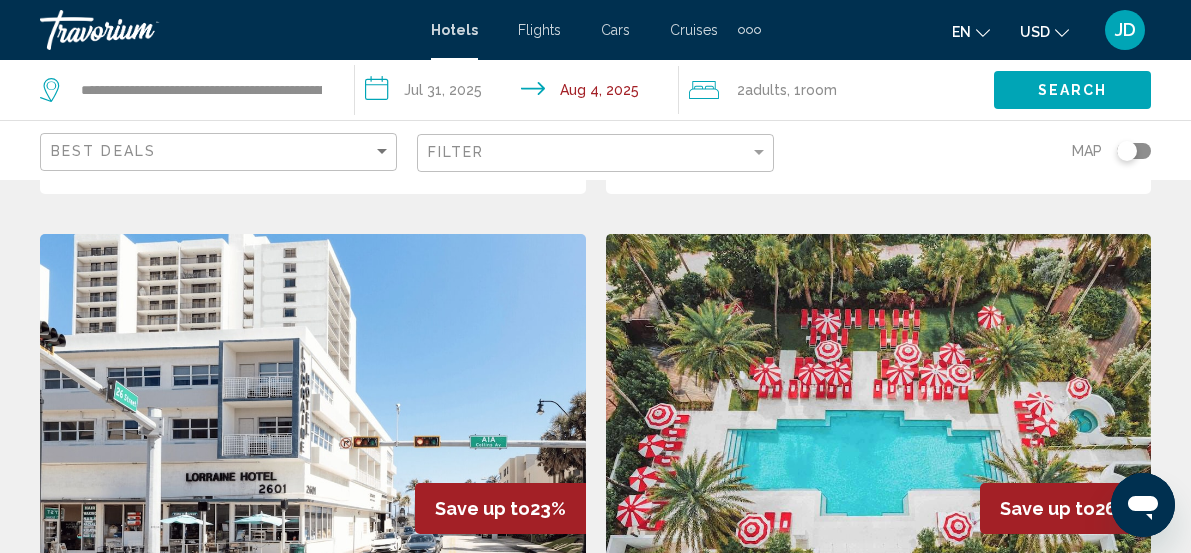 scroll, scrollTop: 2885, scrollLeft: 0, axis: vertical 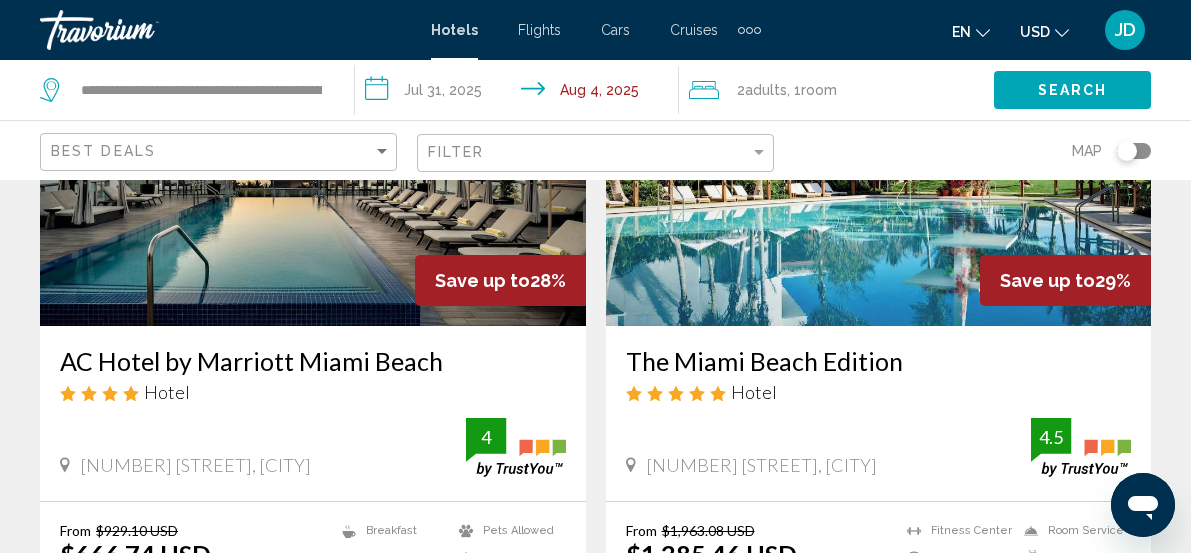 click at bounding box center (313, 166) 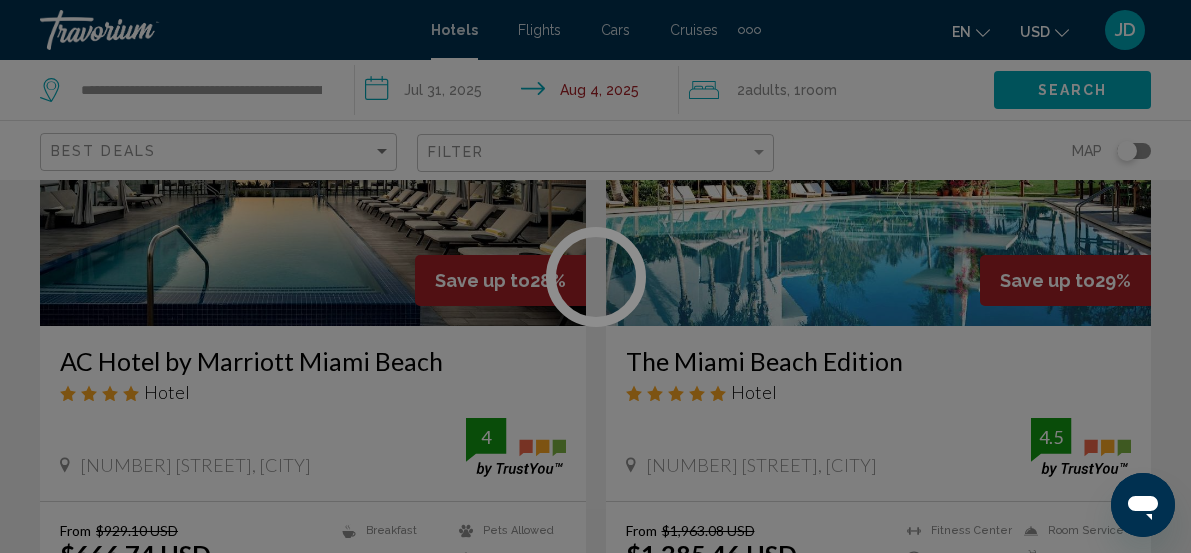 scroll, scrollTop: 258, scrollLeft: 0, axis: vertical 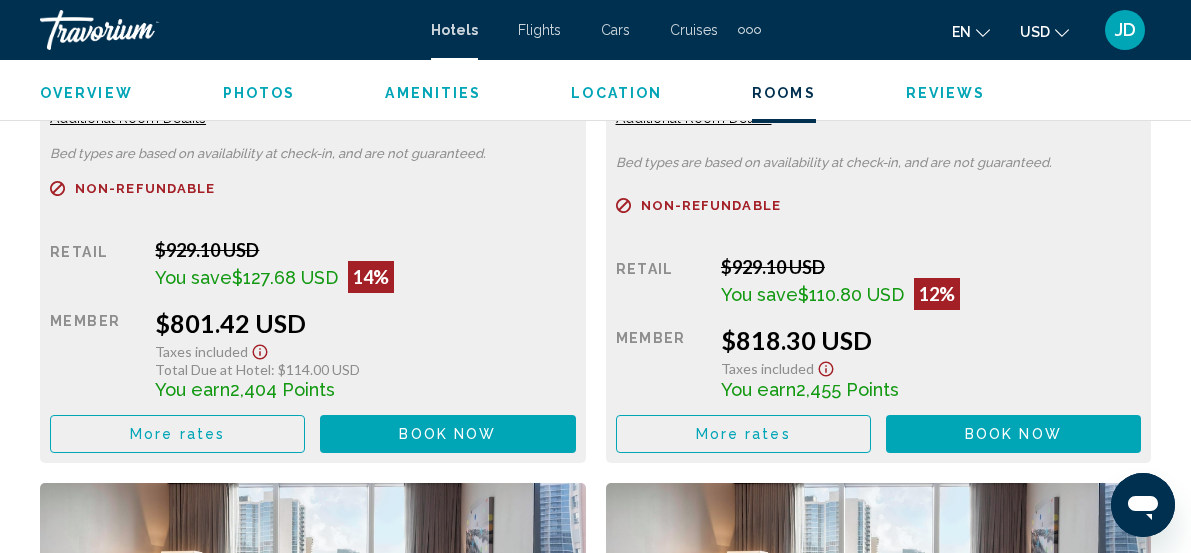 click on "Additional Room Details" at bounding box center (128, -4088) 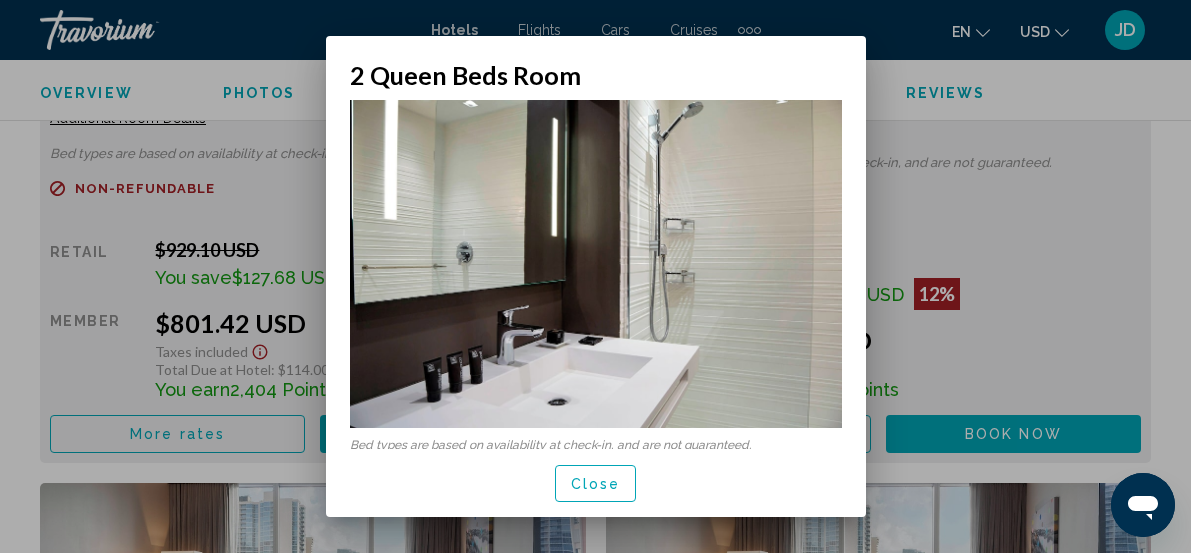 scroll, scrollTop: 0, scrollLeft: 0, axis: both 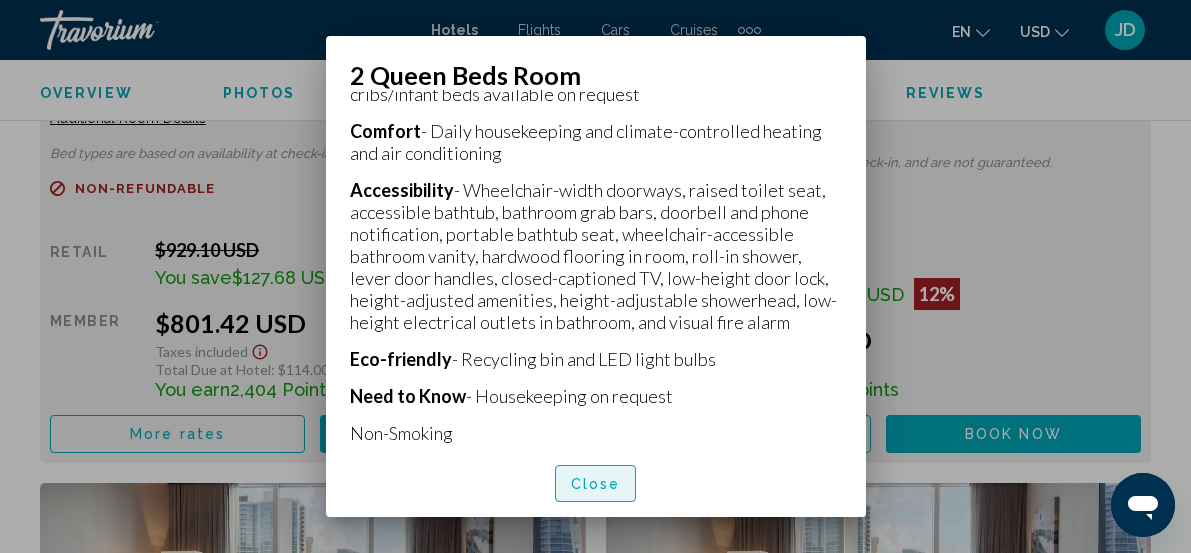 click on "Close" at bounding box center [596, 483] 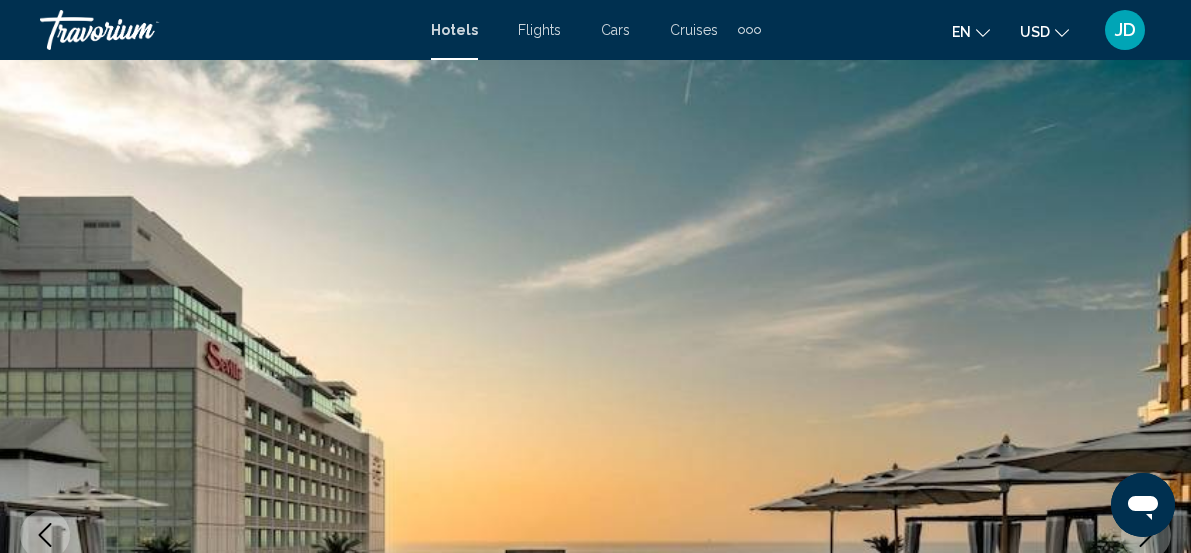scroll, scrollTop: 7581, scrollLeft: 0, axis: vertical 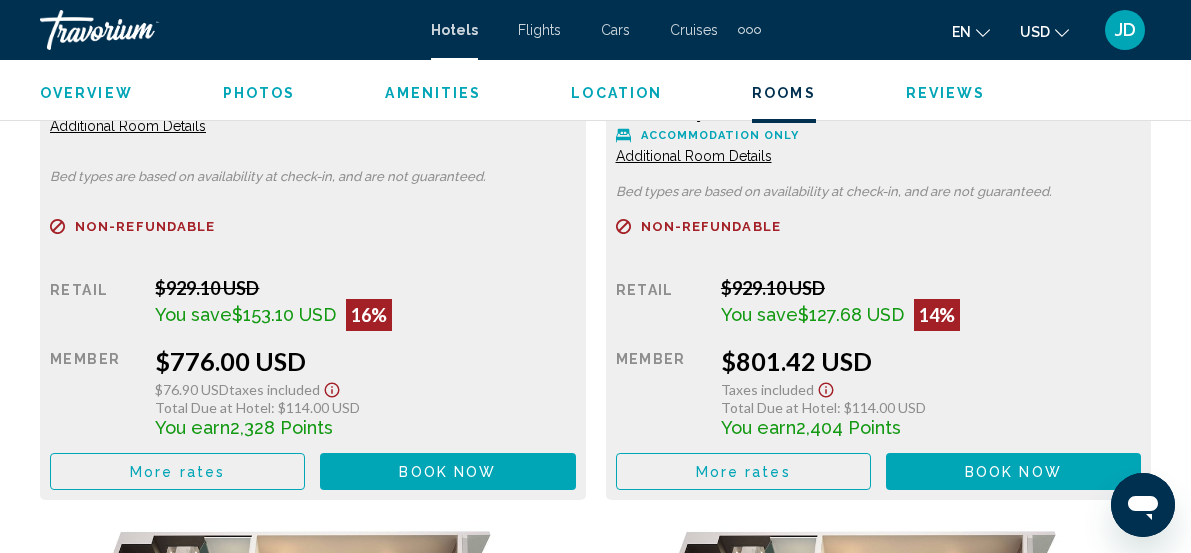 click on "Additional Room Details" at bounding box center (128, -3363) 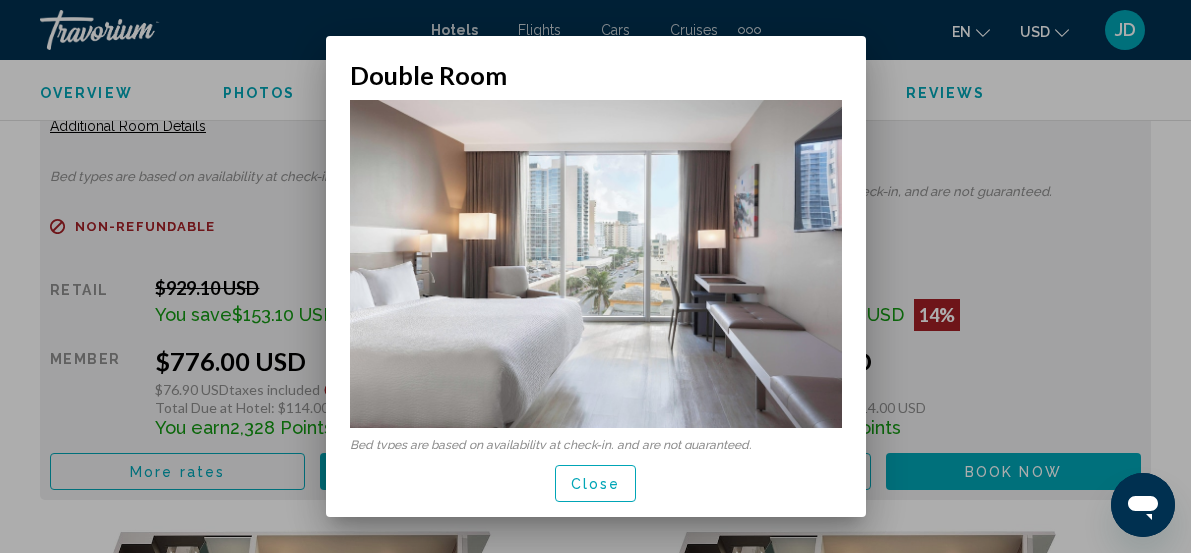 scroll, scrollTop: 0, scrollLeft: 0, axis: both 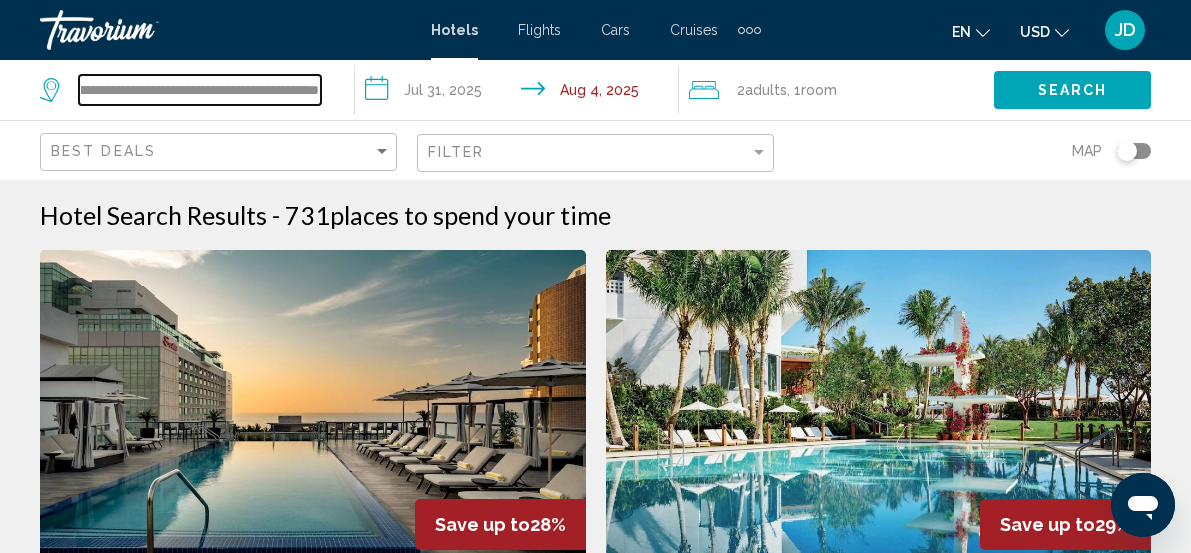 drag, startPoint x: 84, startPoint y: 91, endPoint x: 366, endPoint y: 177, distance: 294.822 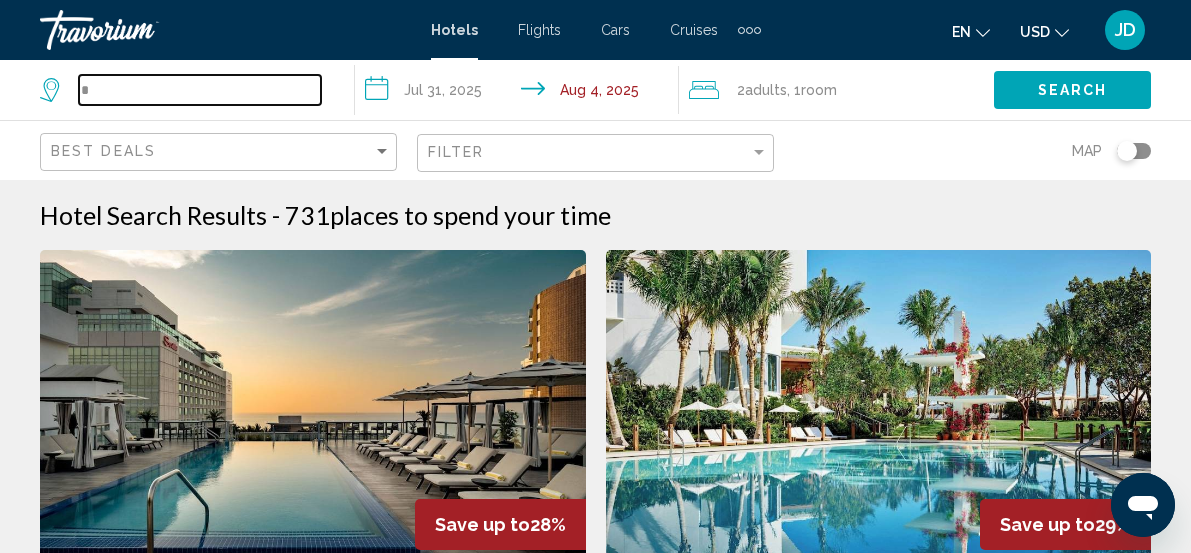 scroll, scrollTop: 0, scrollLeft: 0, axis: both 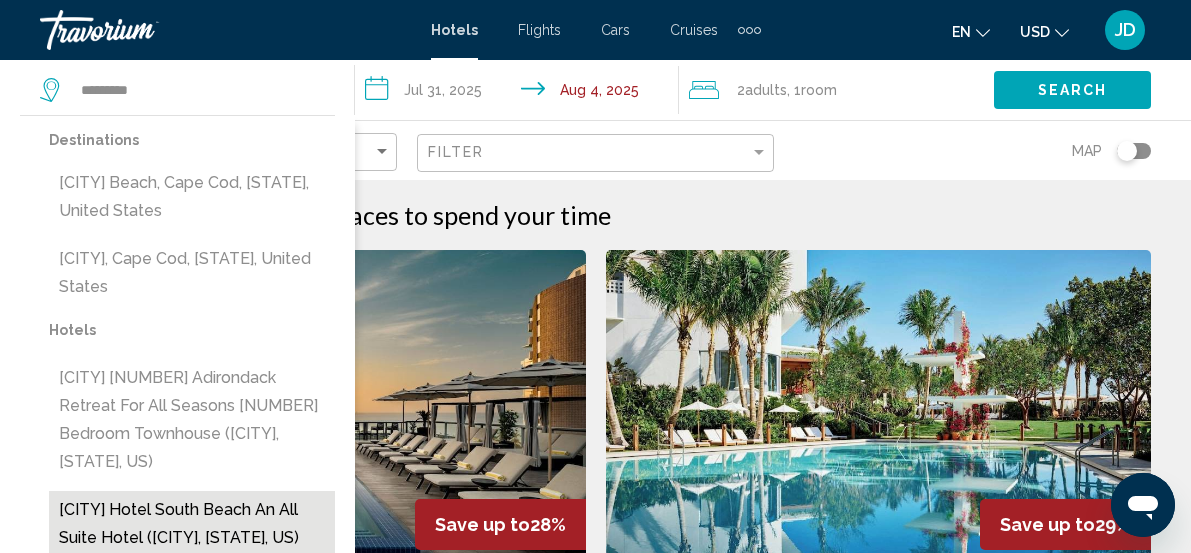 click on "[CITY] Hotel South Beach An All Suite Hotel ([CITY], [STATE], US)" at bounding box center [192, 524] 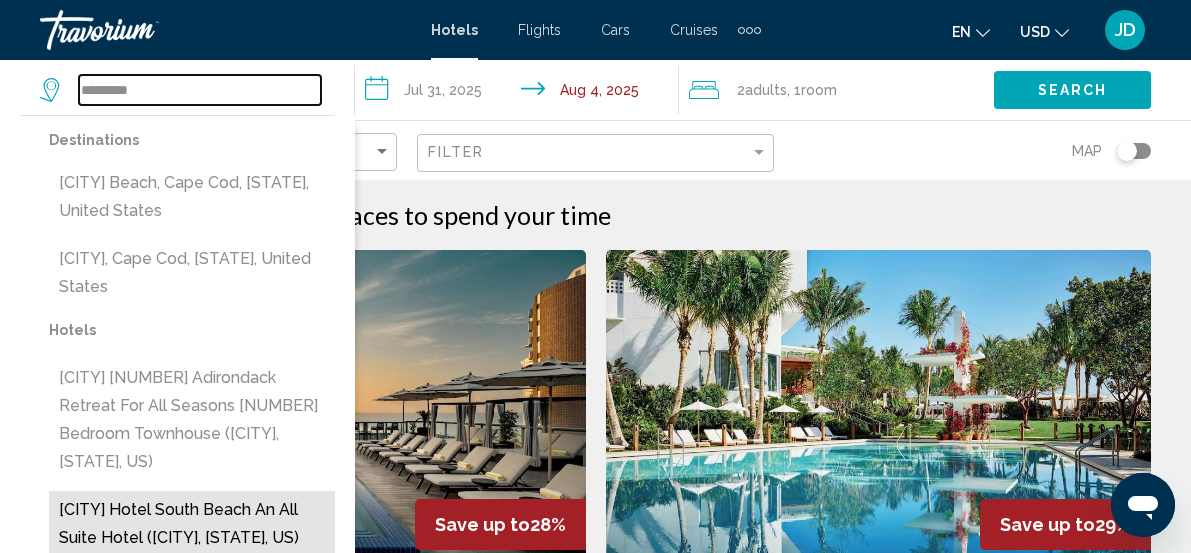 type on "**********" 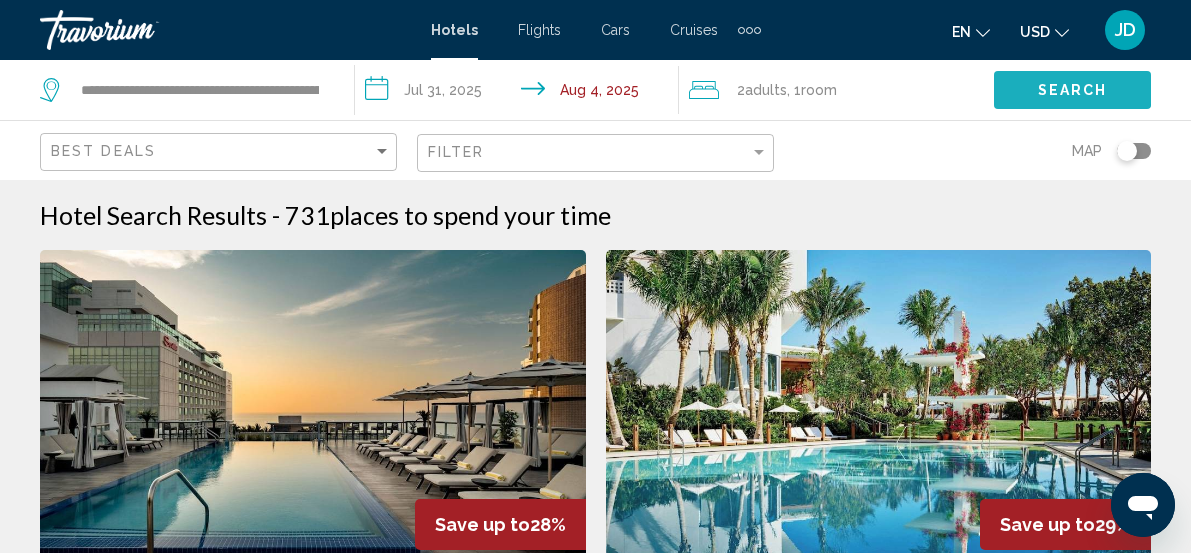 click on "Search" 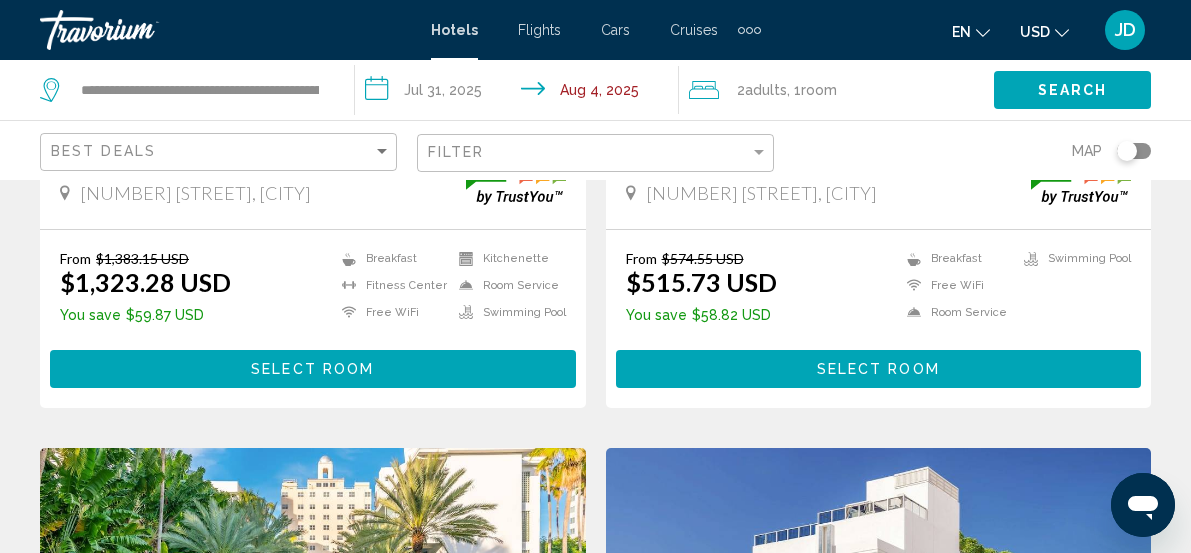 scroll, scrollTop: 554, scrollLeft: 0, axis: vertical 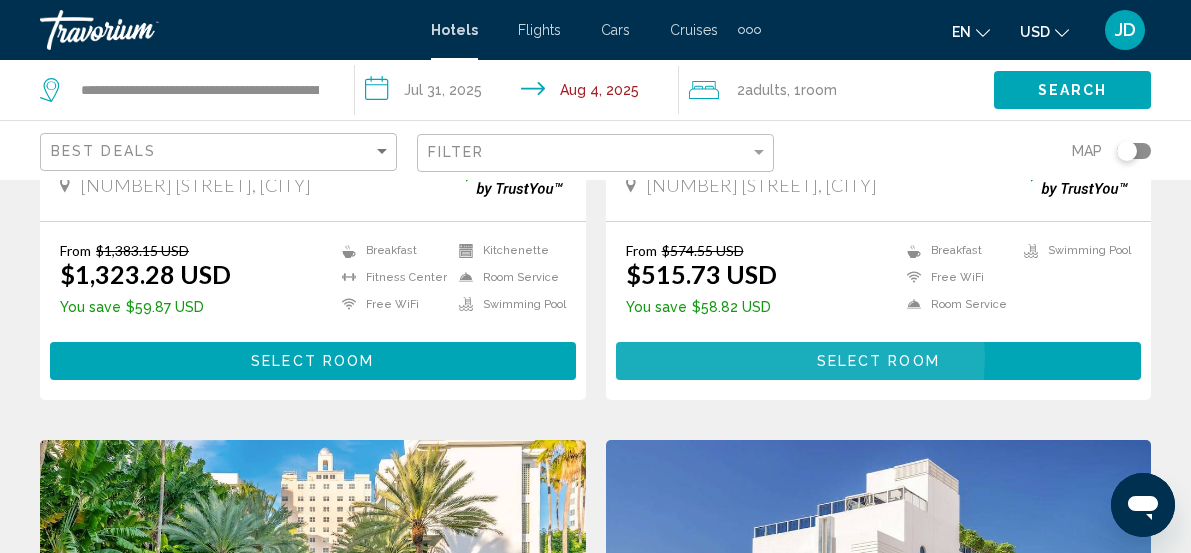 click on "Select Room" at bounding box center [878, 362] 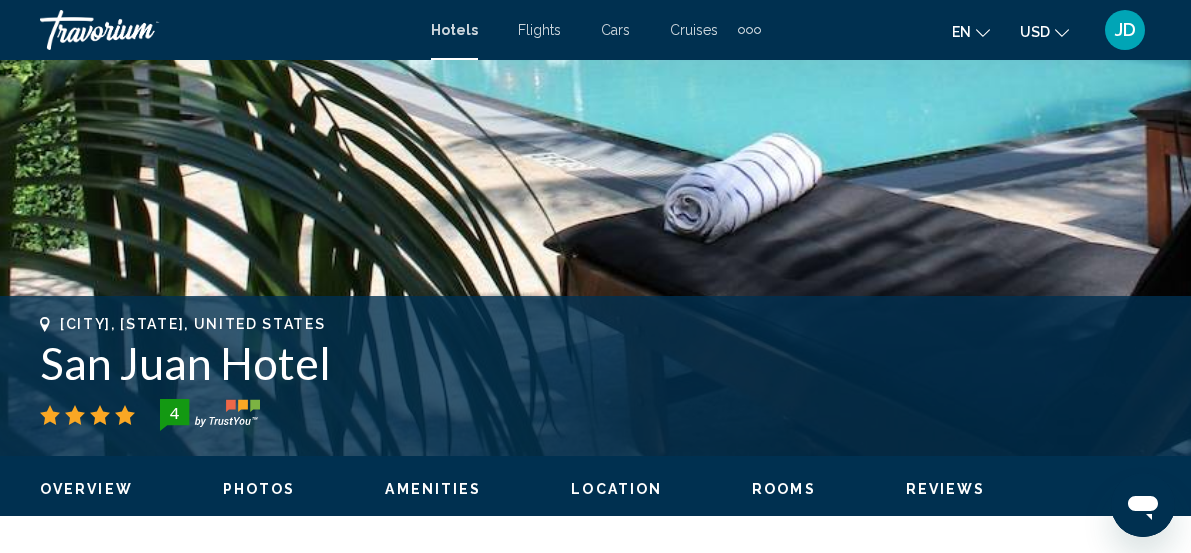 scroll, scrollTop: 259, scrollLeft: 0, axis: vertical 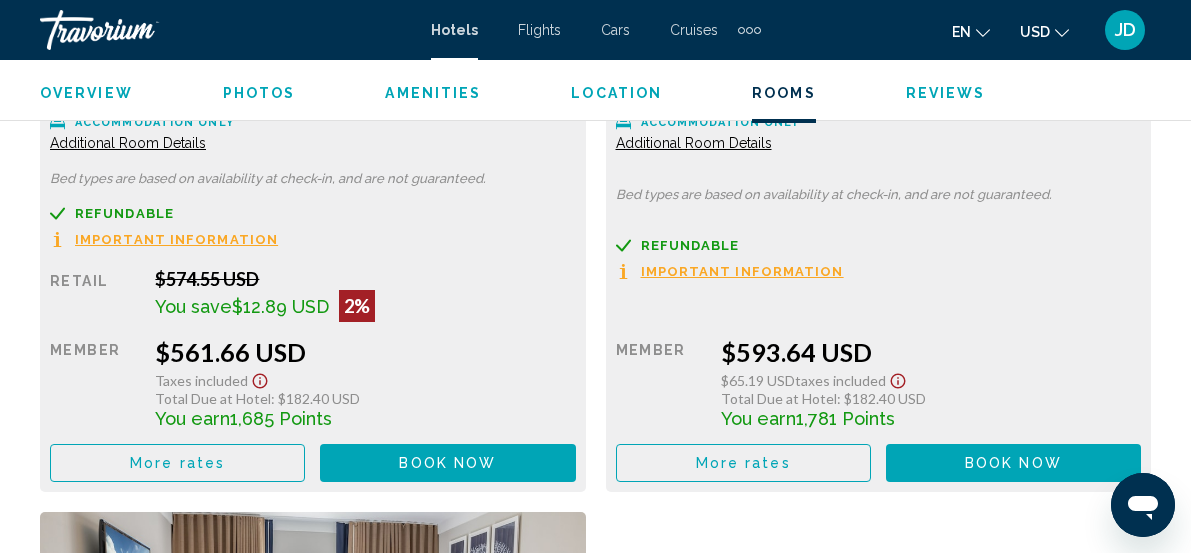 click on "Additional Room Details" at bounding box center [128, -531] 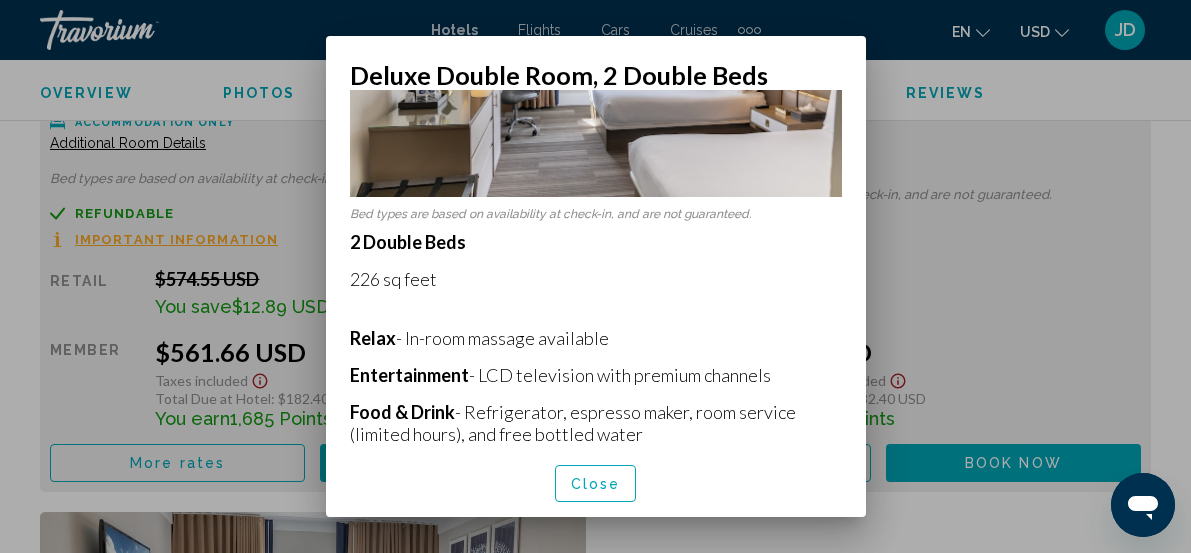 scroll, scrollTop: 238, scrollLeft: 0, axis: vertical 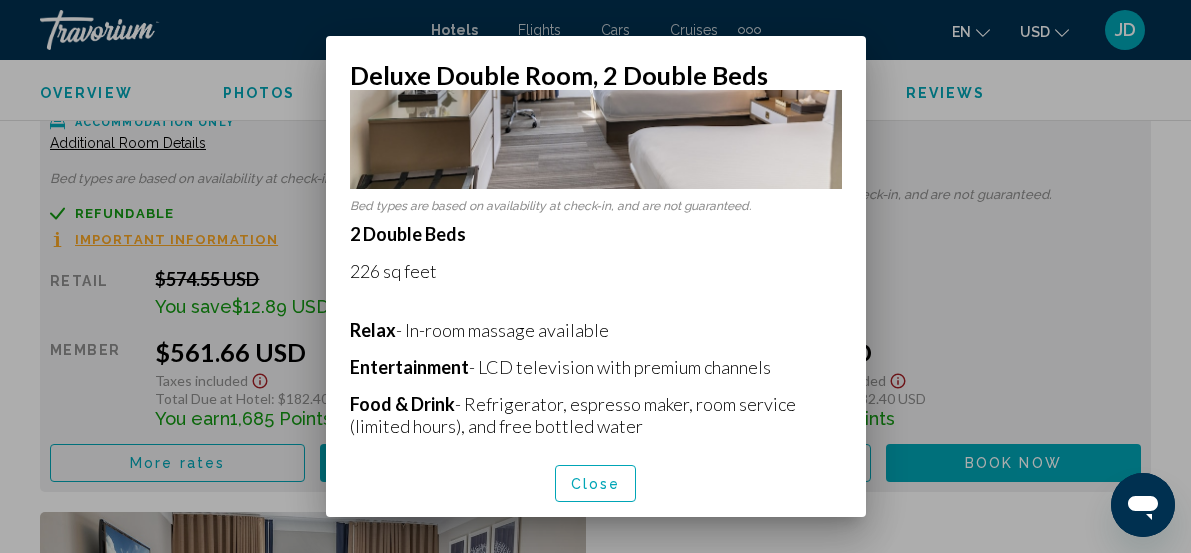 click on "Close" at bounding box center (596, 483) 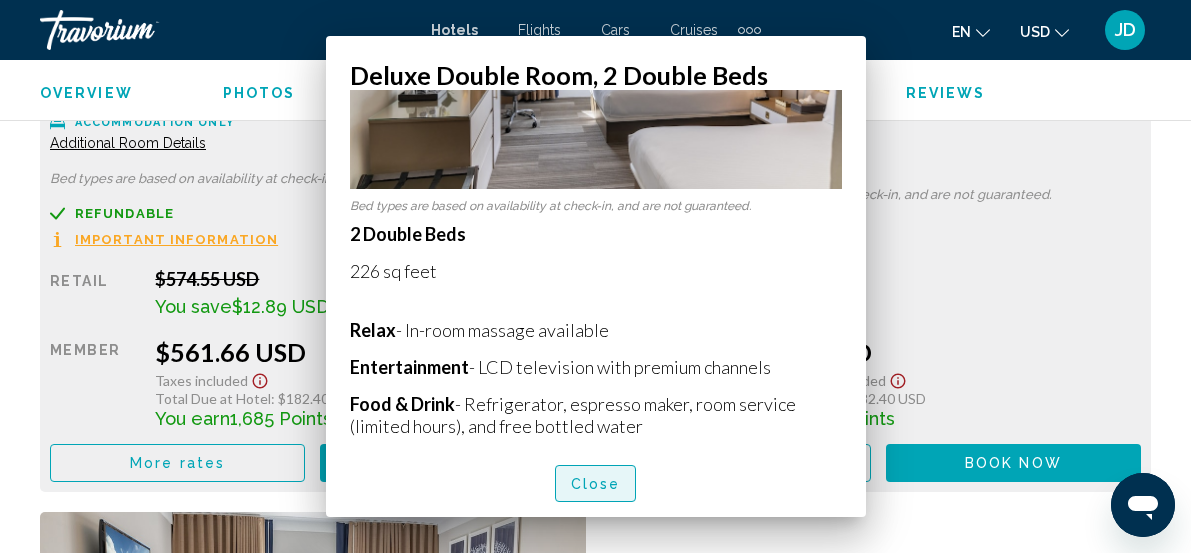 scroll, scrollTop: 4036, scrollLeft: 0, axis: vertical 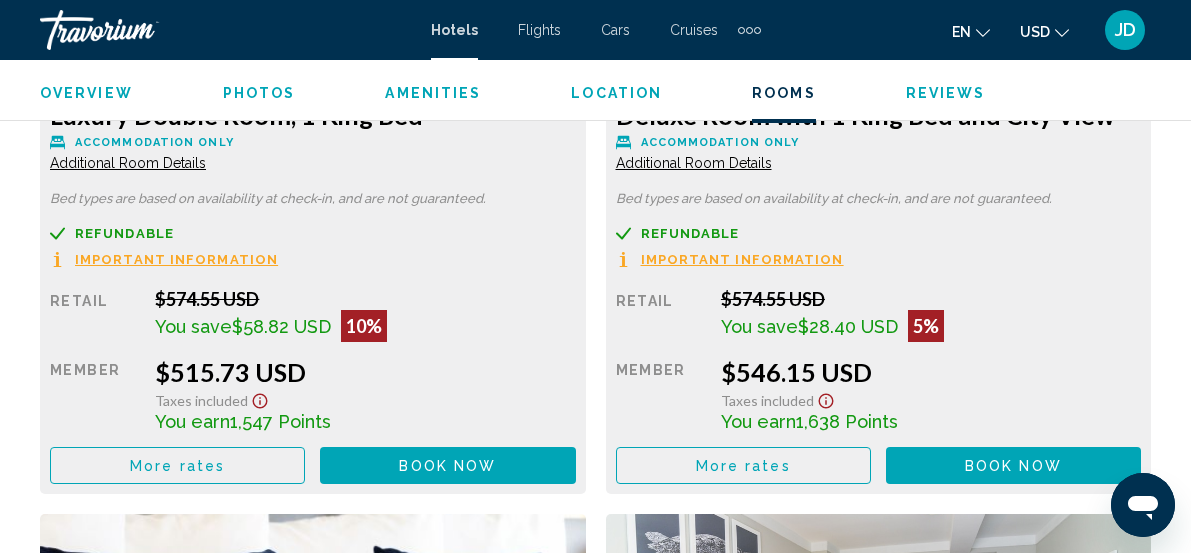 click on "Additional Room Details" at bounding box center (128, 163) 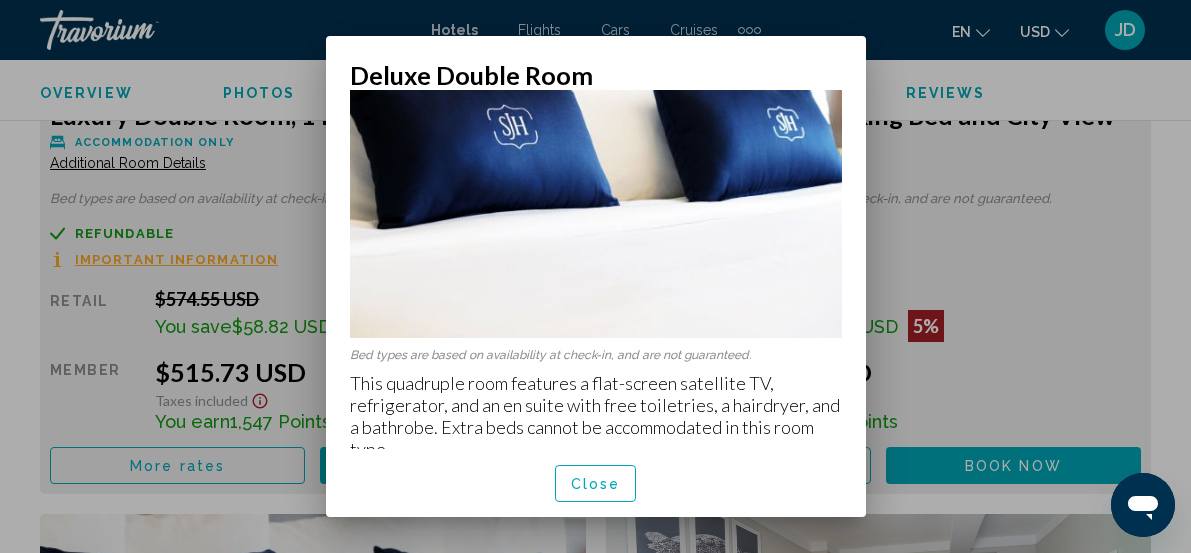 scroll, scrollTop: 0, scrollLeft: 0, axis: both 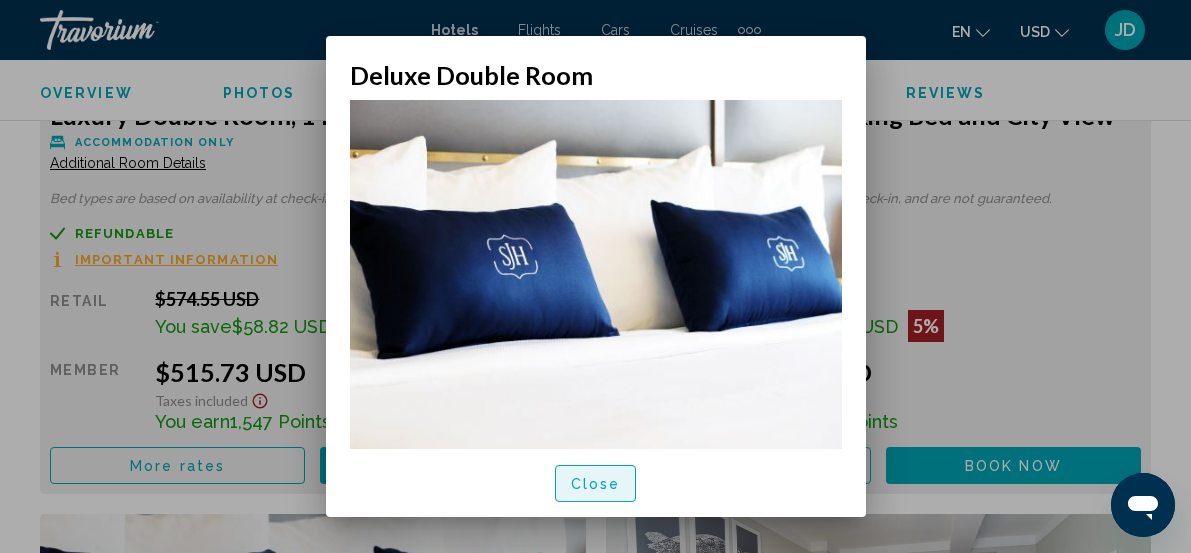 click on "Close" at bounding box center [596, 484] 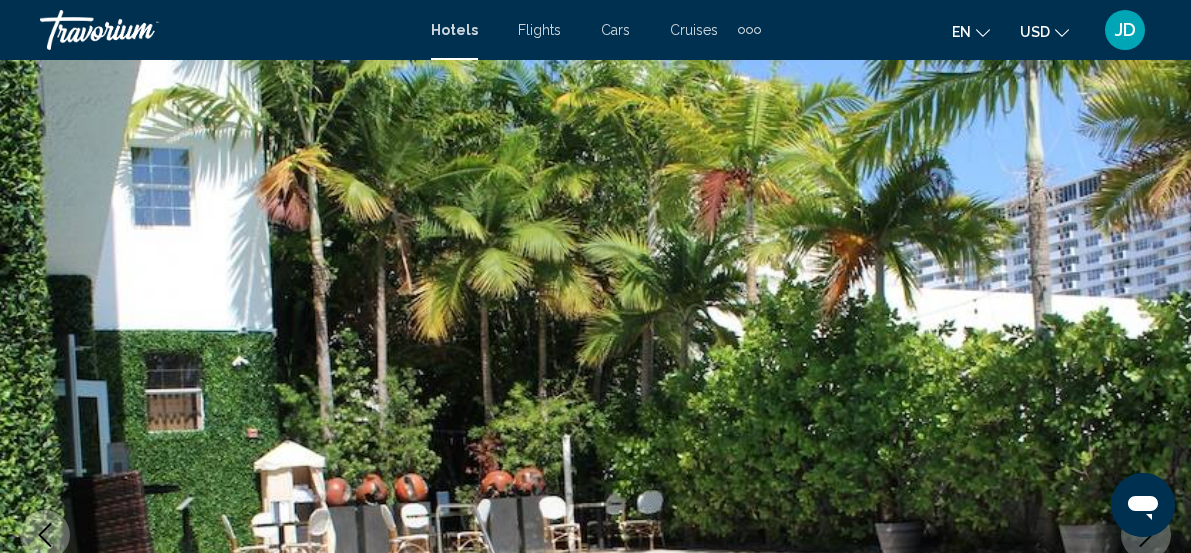 scroll, scrollTop: 3342, scrollLeft: 0, axis: vertical 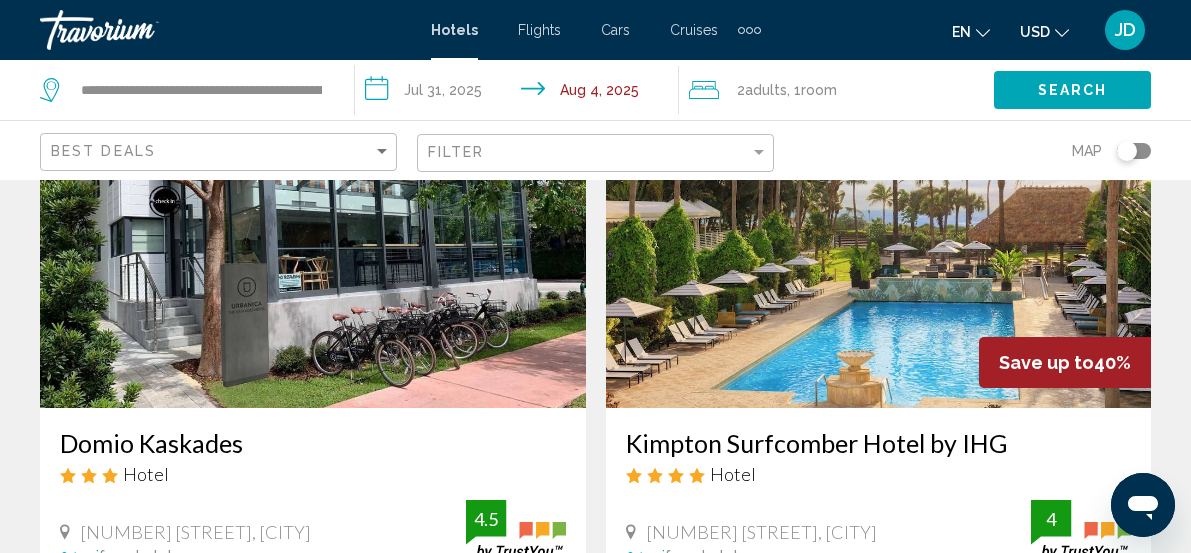 click on "2" at bounding box center (456, 1536) 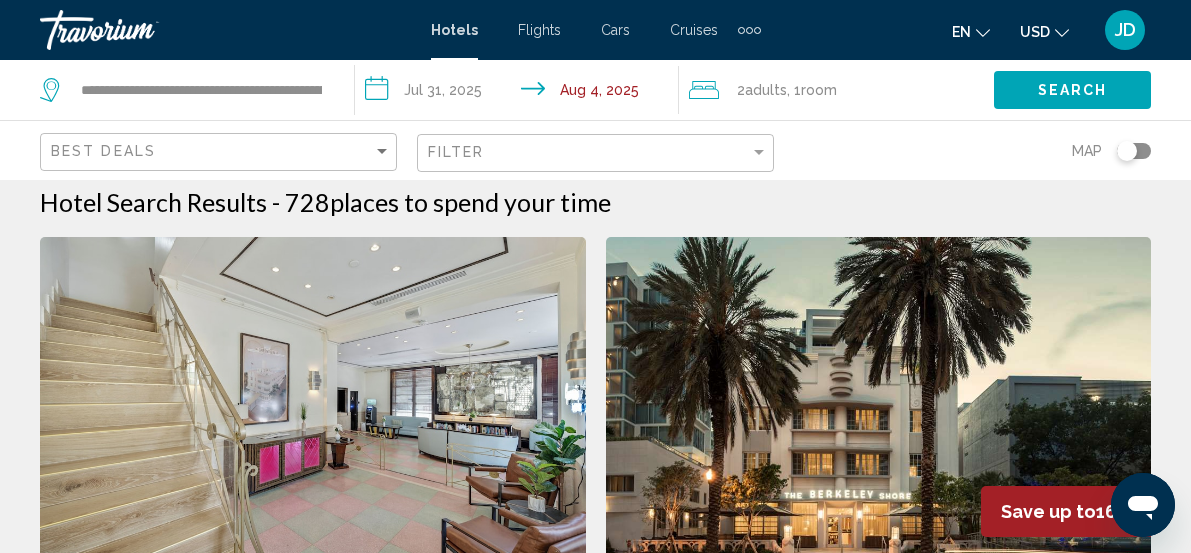 scroll, scrollTop: 0, scrollLeft: 0, axis: both 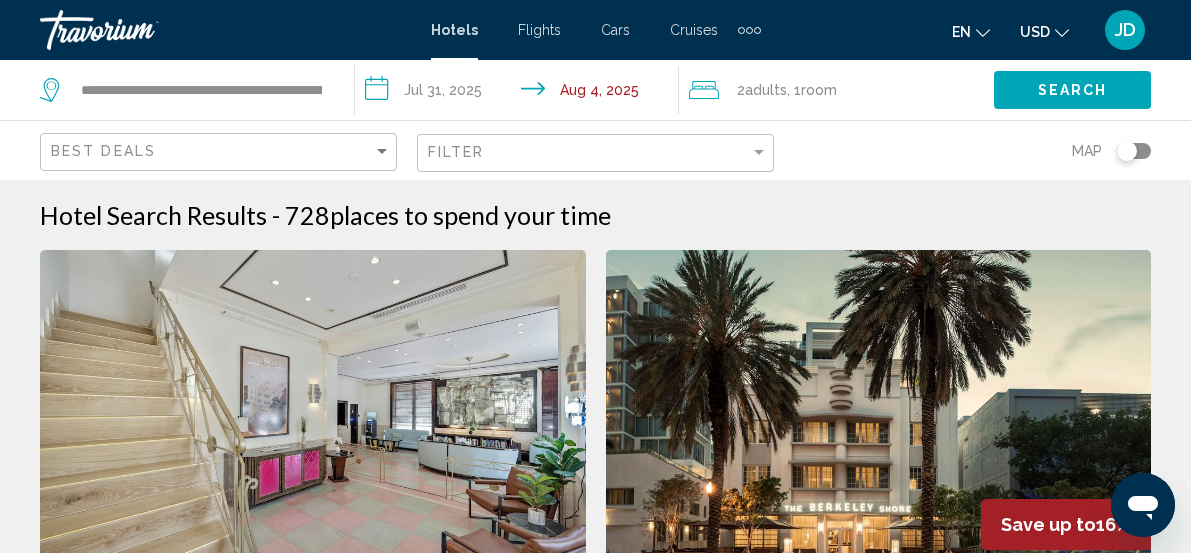 click on "**********" 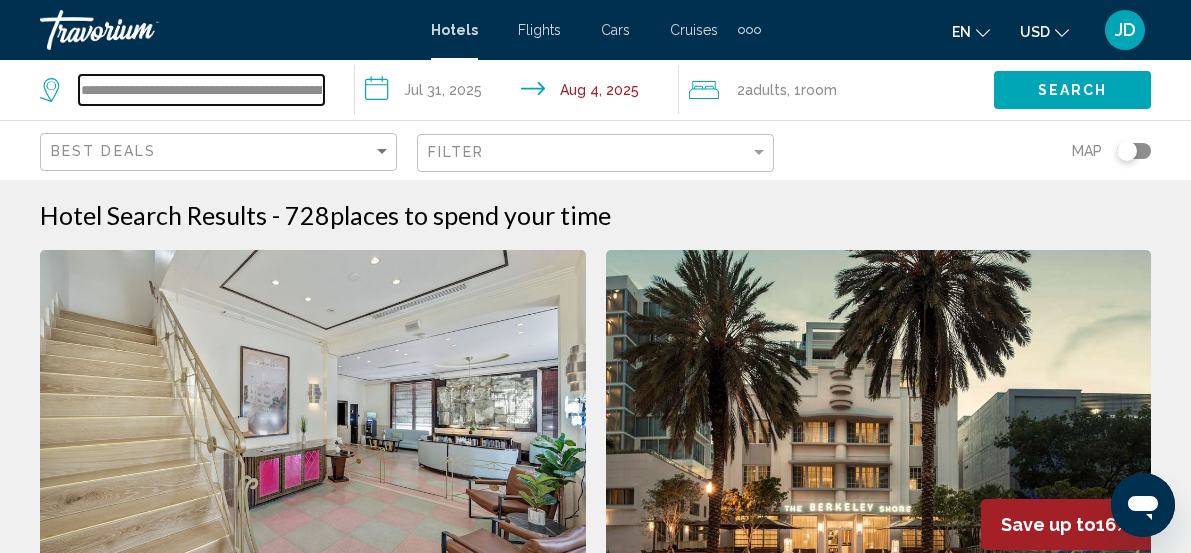 click on "**********" at bounding box center (201, 90) 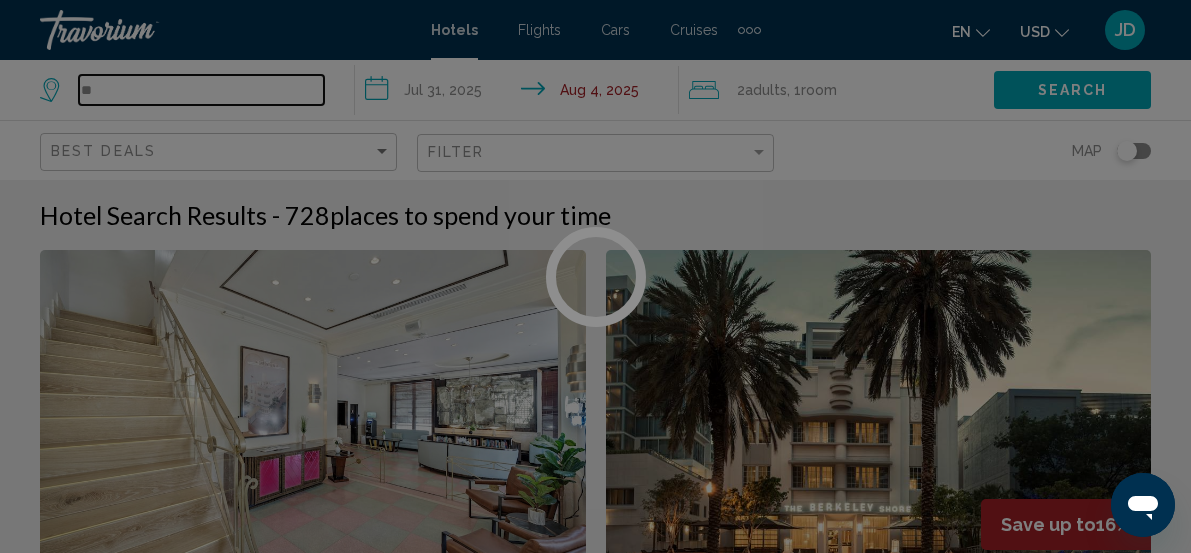 type on "*" 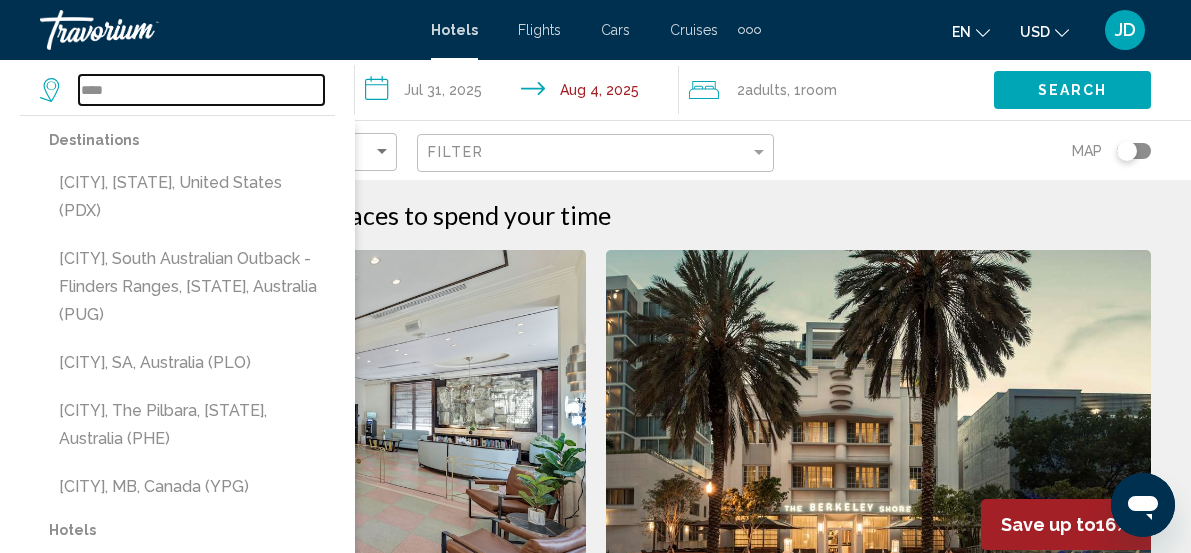 click on "****" at bounding box center (201, 90) 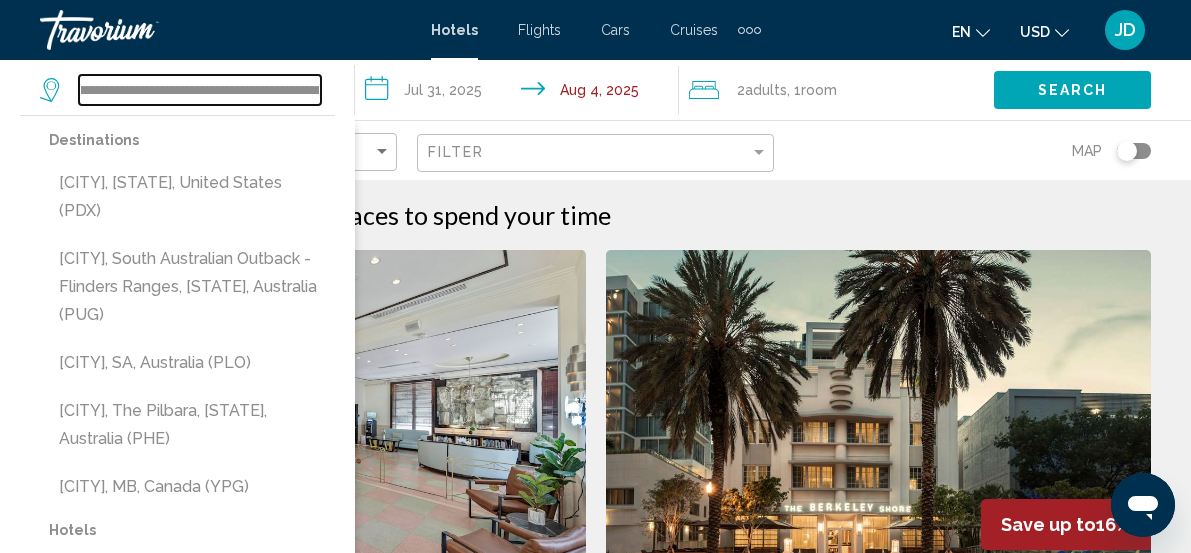 scroll, scrollTop: 0, scrollLeft: 950, axis: horizontal 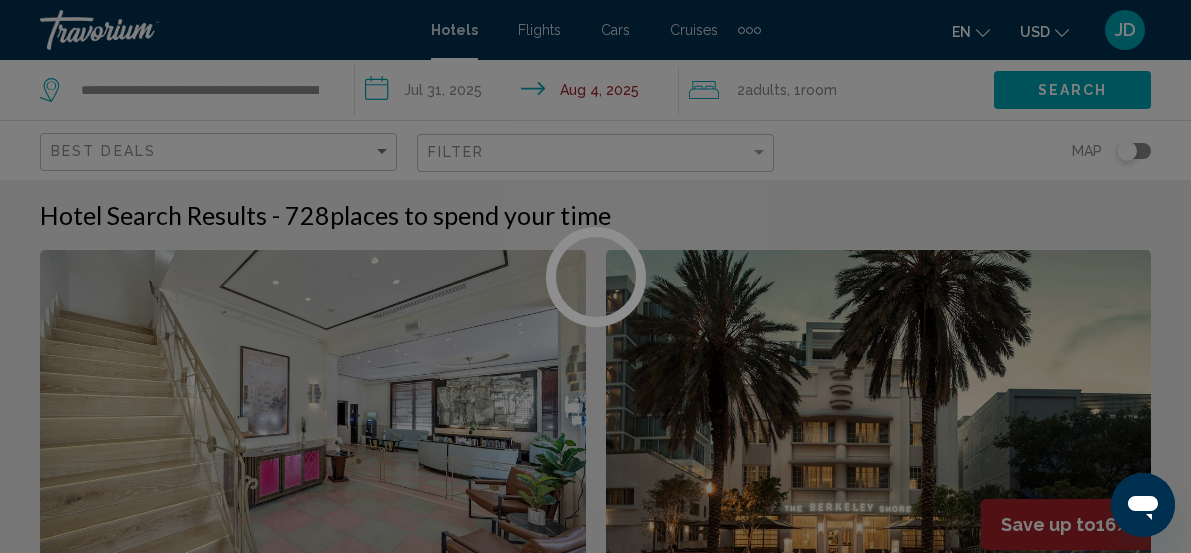 click at bounding box center (595, 276) 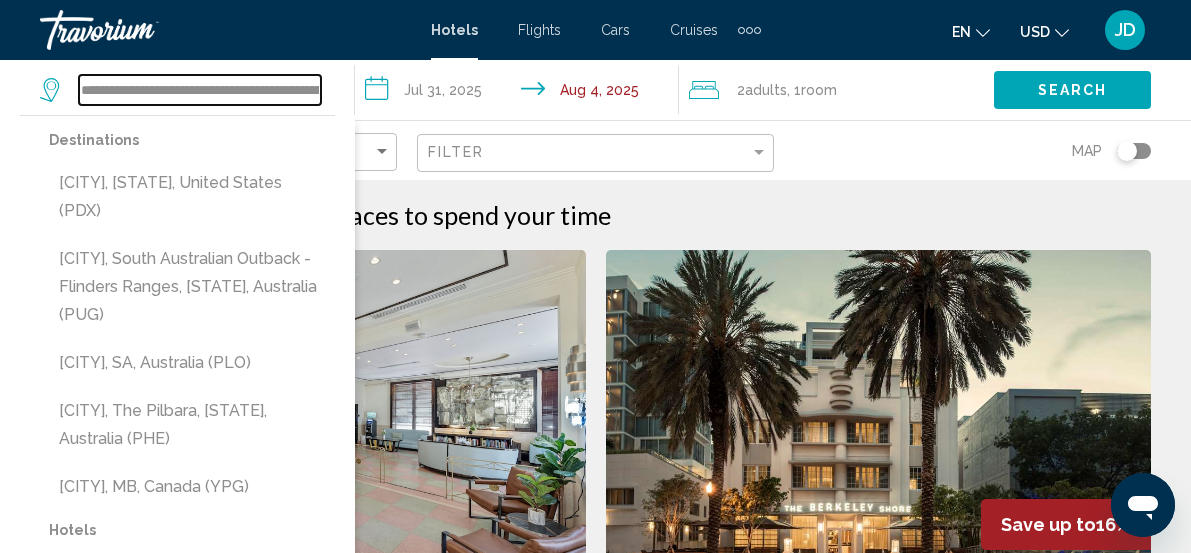 click on "****" at bounding box center [200, 90] 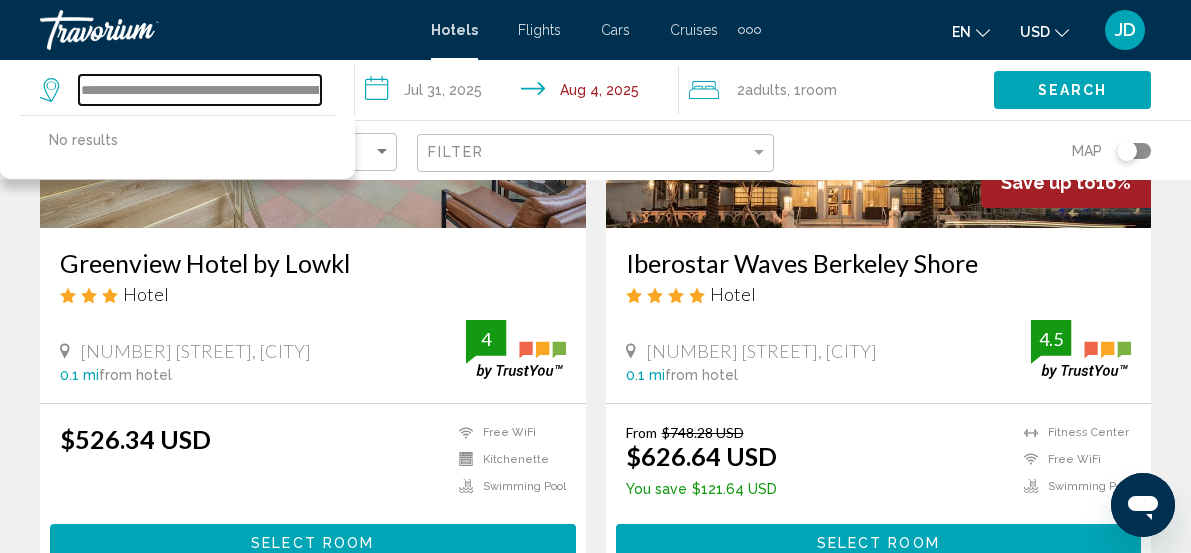 scroll, scrollTop: 321, scrollLeft: 0, axis: vertical 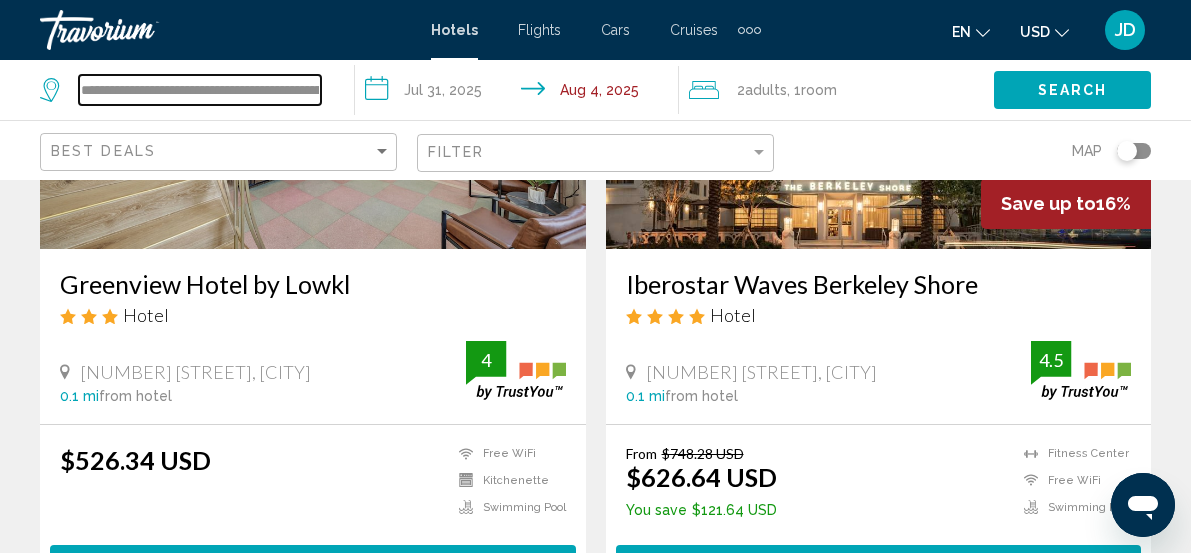drag, startPoint x: 238, startPoint y: 92, endPoint x: 9, endPoint y: 109, distance: 229.63014 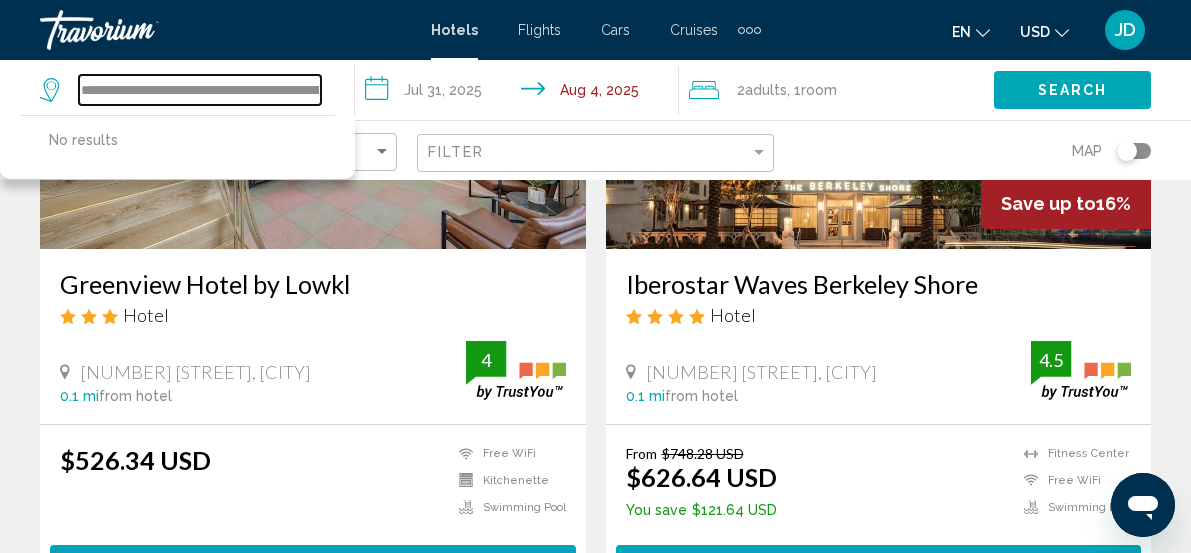 type on "**********" 